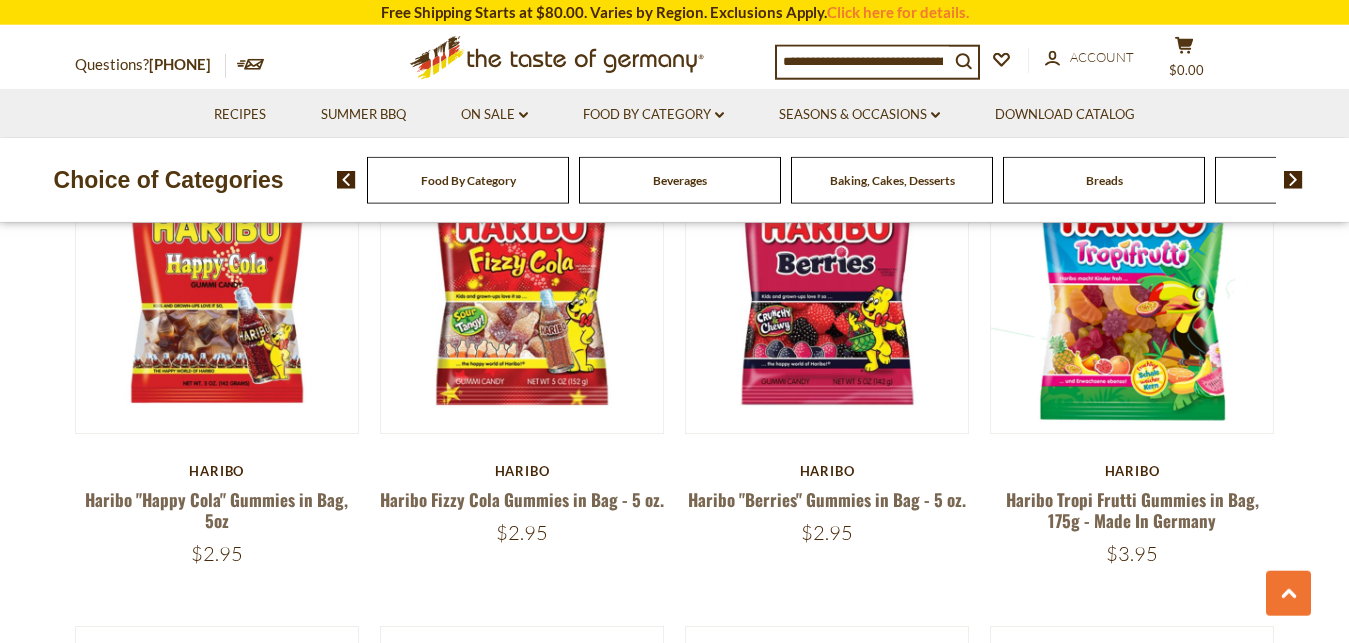 scroll, scrollTop: 666, scrollLeft: 0, axis: vertical 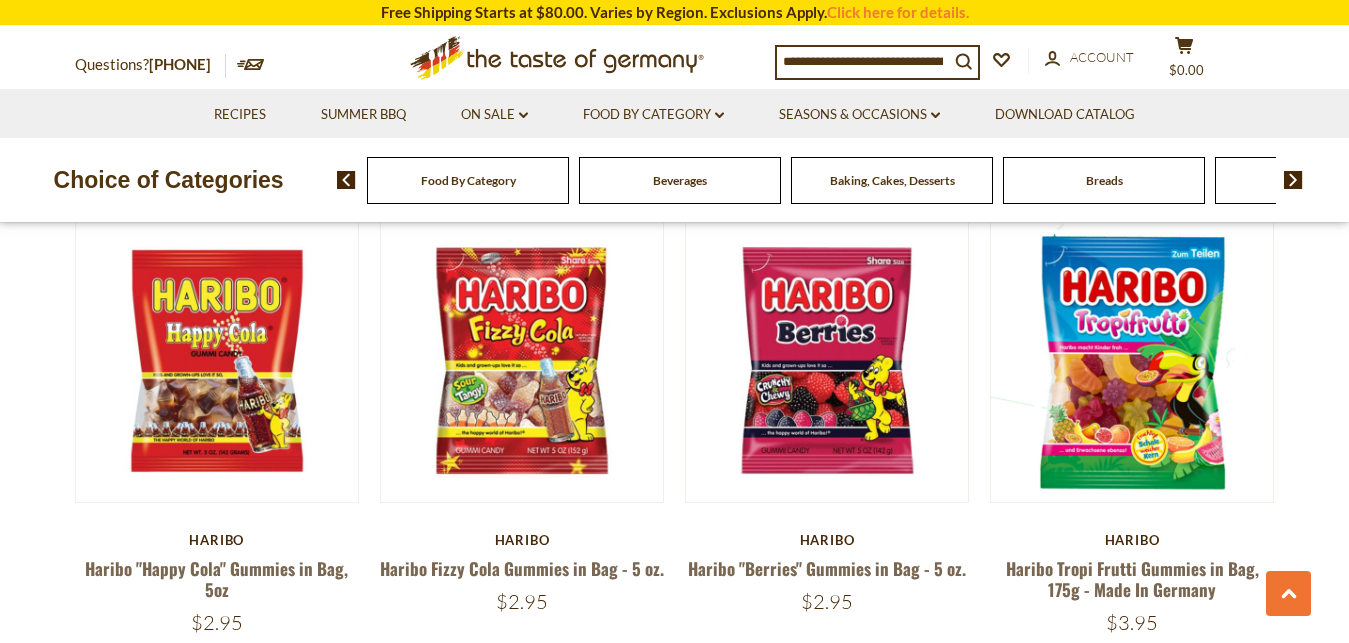 click on "Baking, Cakes, Desserts" at bounding box center [892, 180] 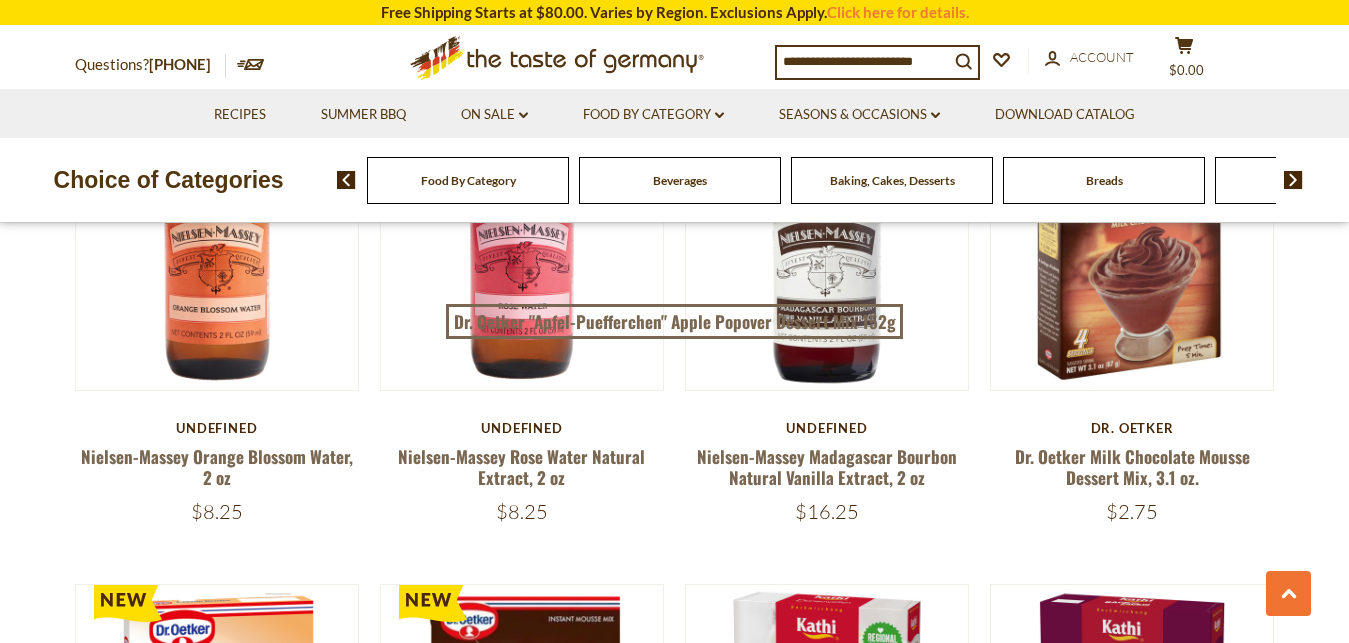scroll, scrollTop: 1700, scrollLeft: 0, axis: vertical 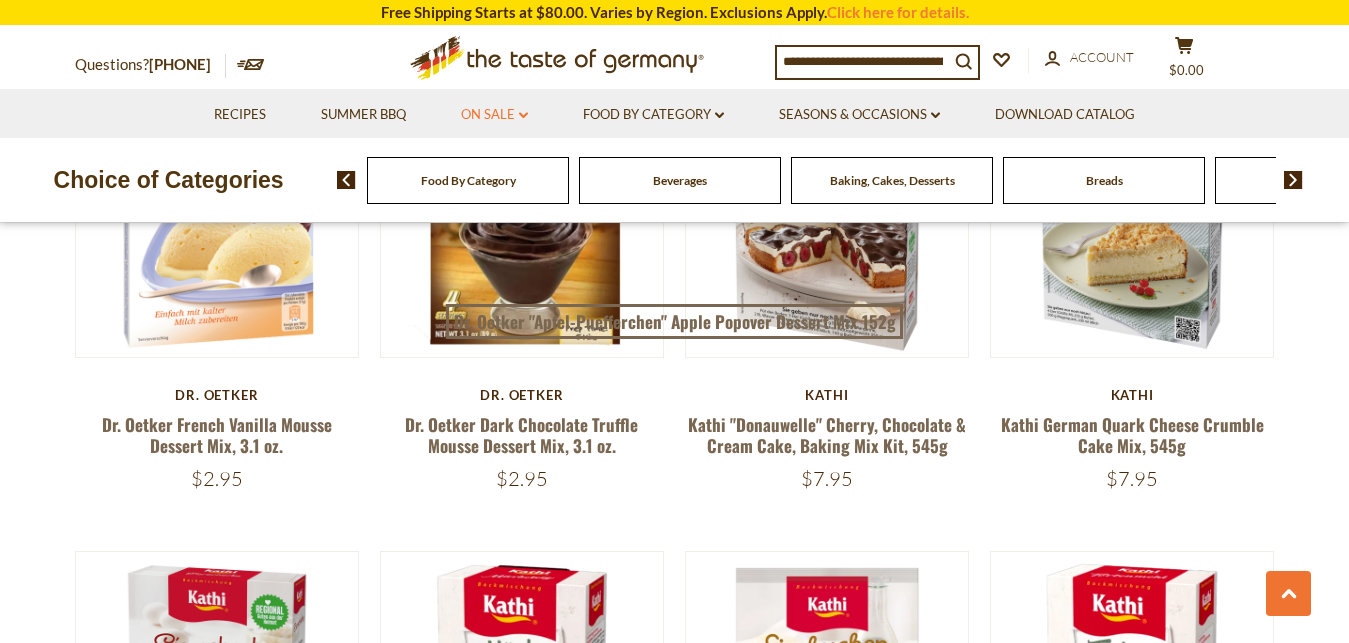 click on "On Sale
dropdown_arrow" at bounding box center (494, 115) 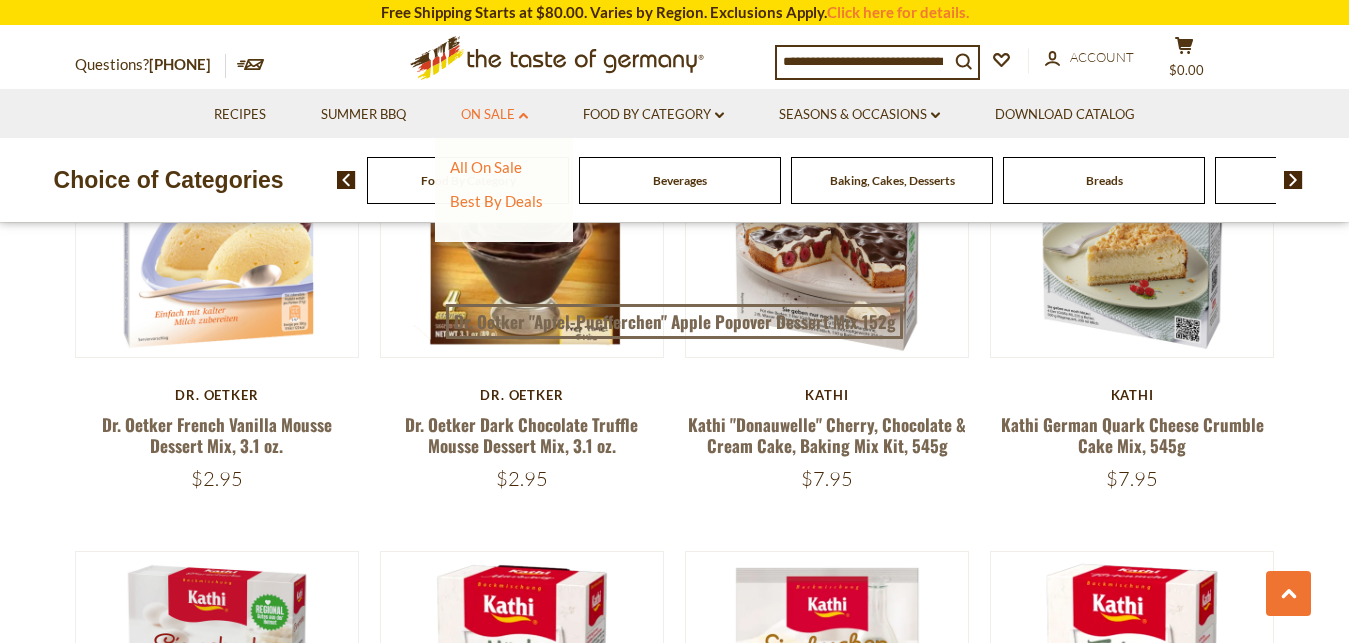 click on "On Sale
dropdown_arrow" at bounding box center (494, 115) 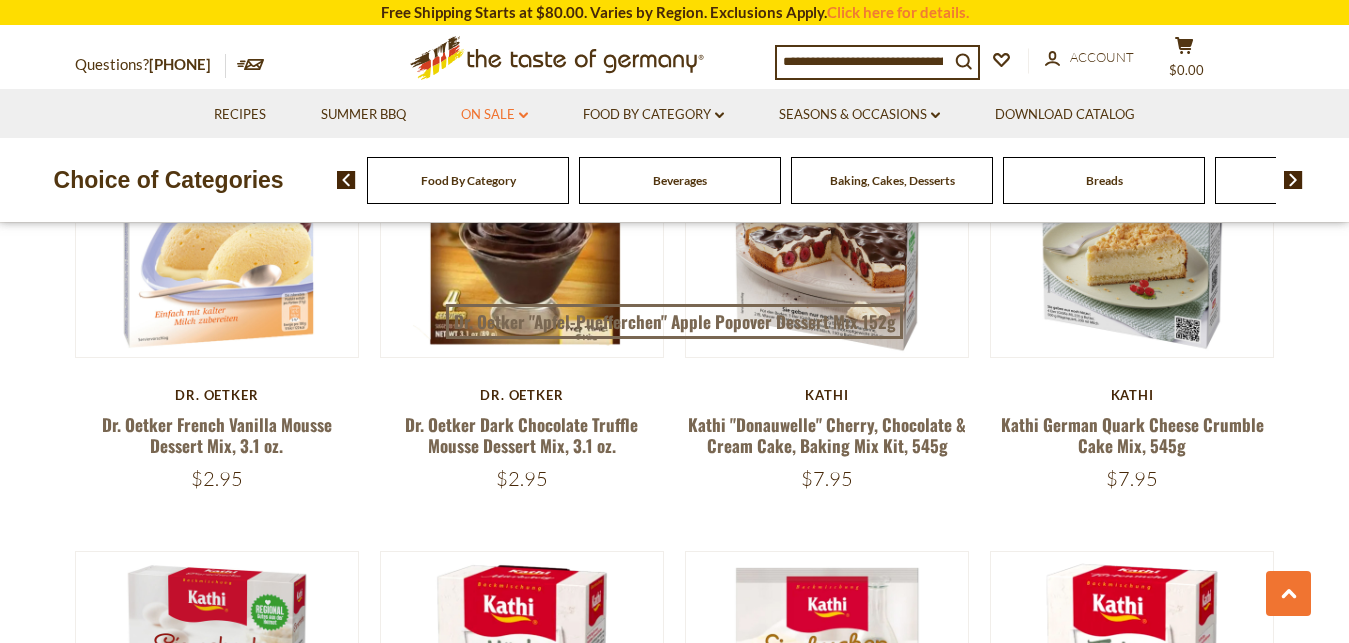 click on "On Sale
dropdown_arrow" at bounding box center [494, 115] 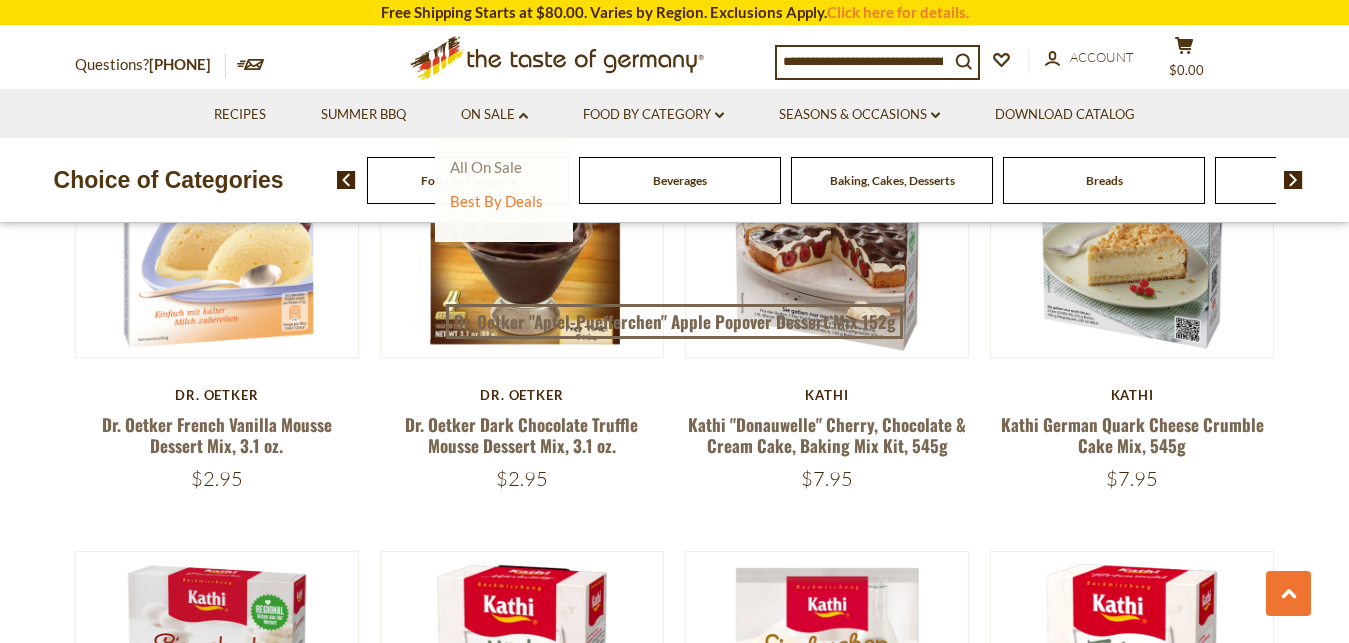 click on "All On Sale" at bounding box center (486, 167) 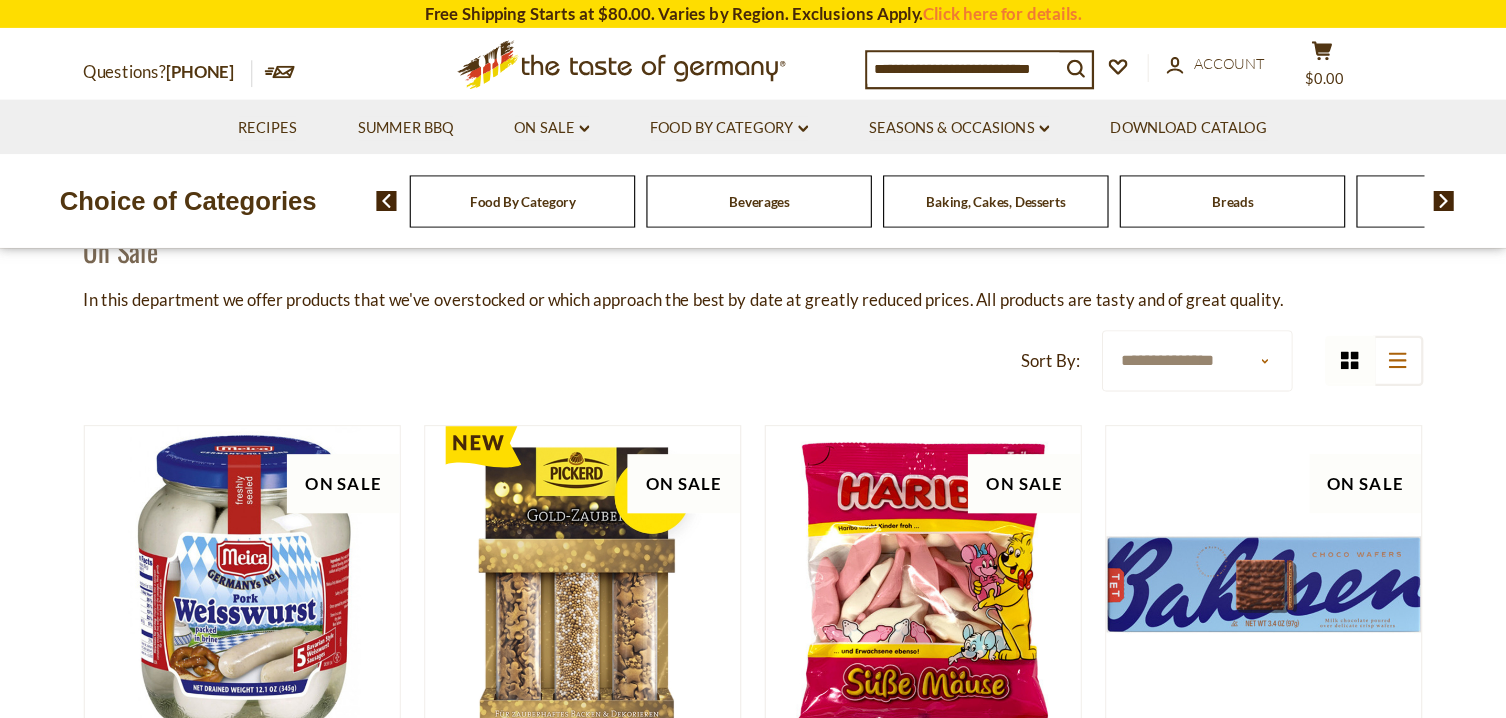 scroll, scrollTop: 340, scrollLeft: 0, axis: vertical 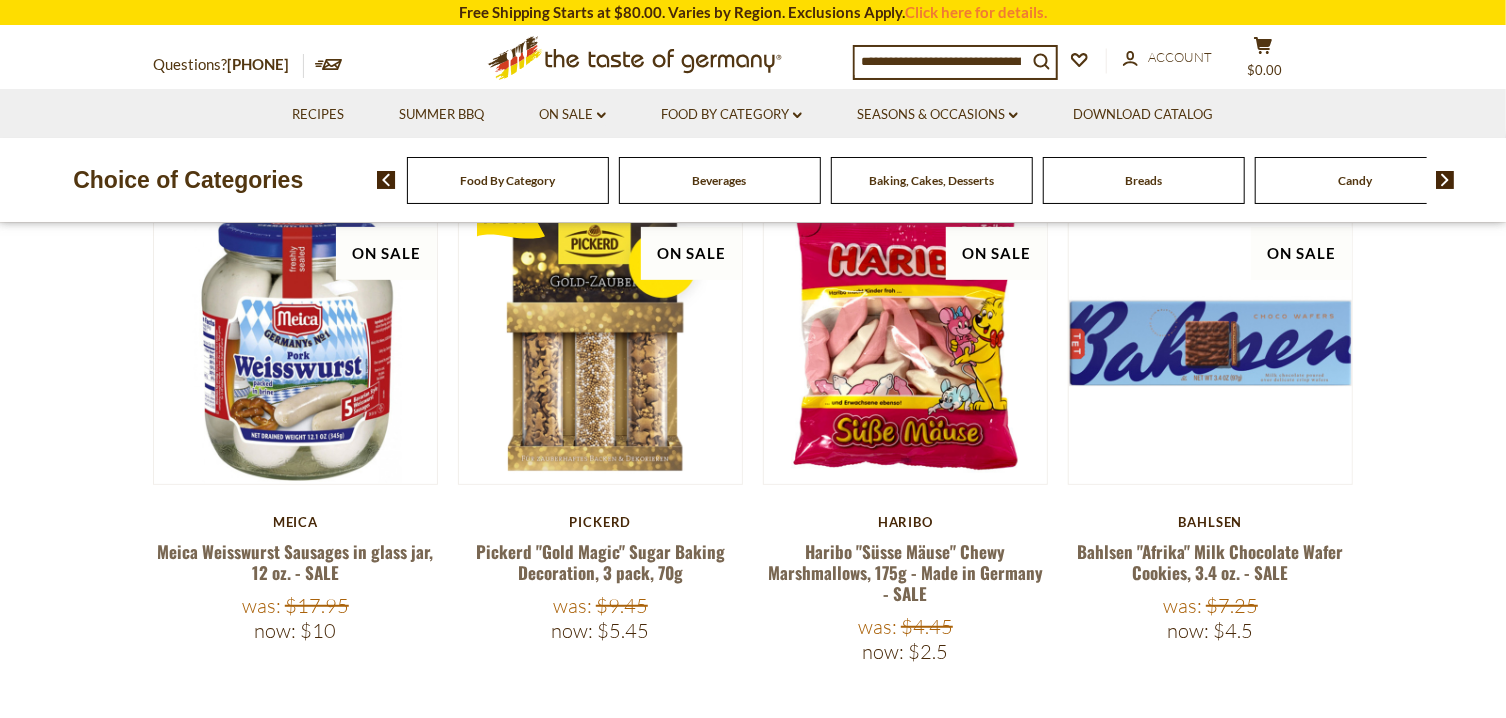 click on "**********" at bounding box center (753, 2455) 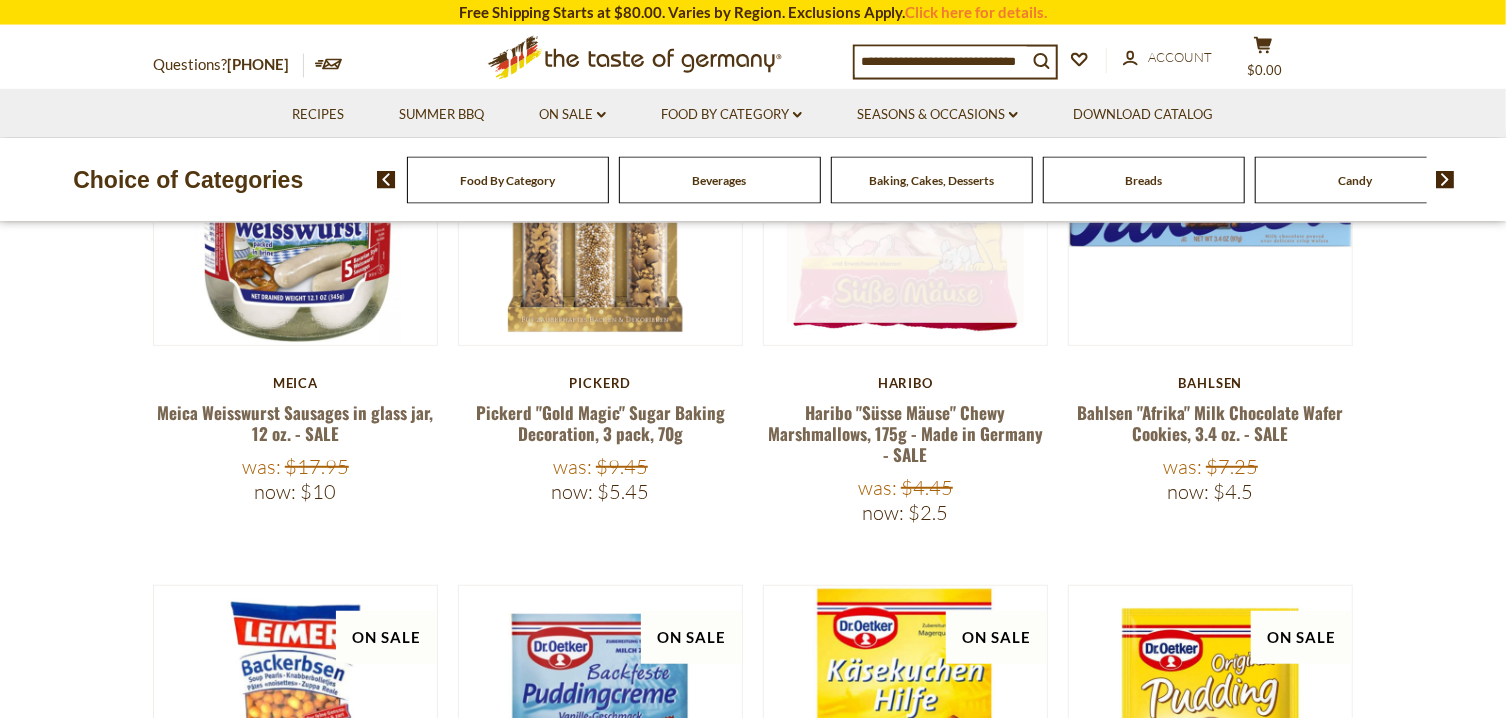 scroll, scrollTop: 518, scrollLeft: 0, axis: vertical 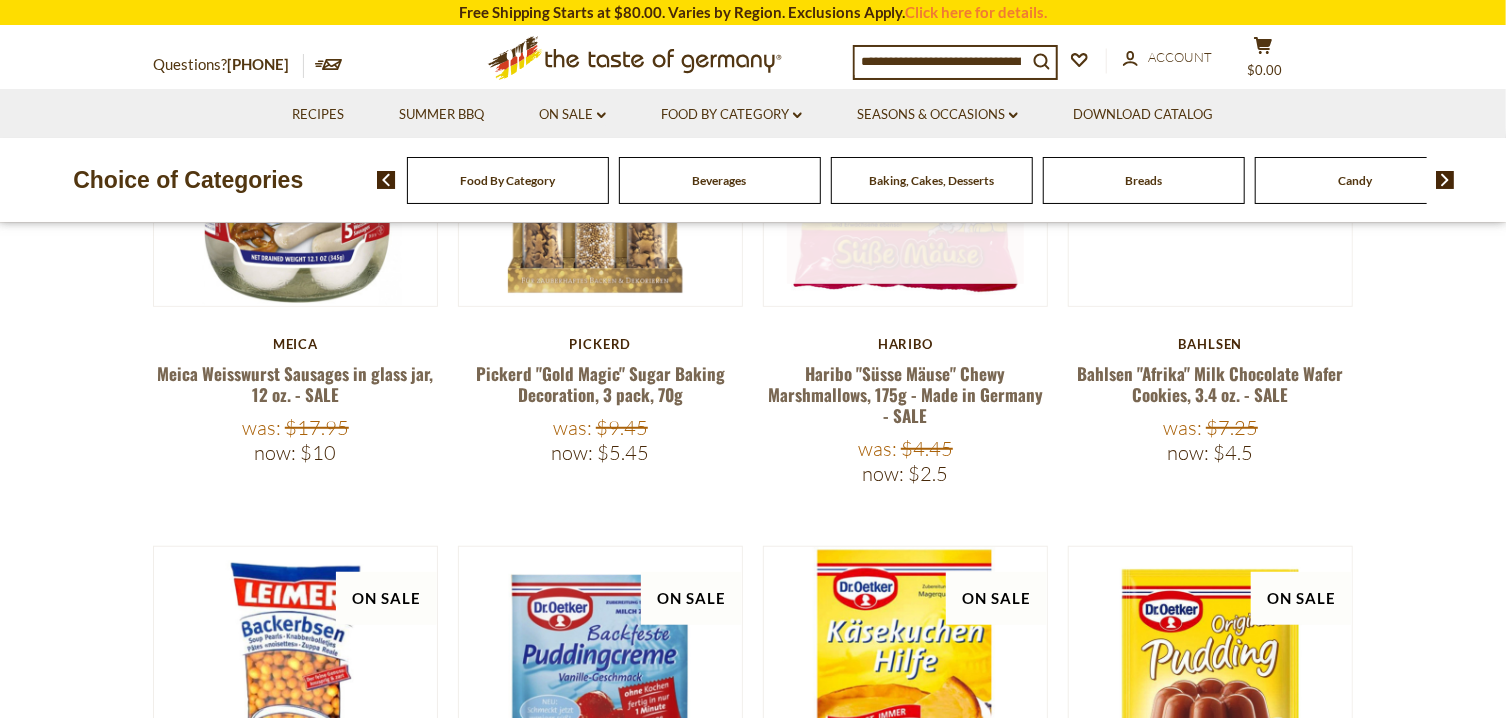 click at bounding box center [906, 165] 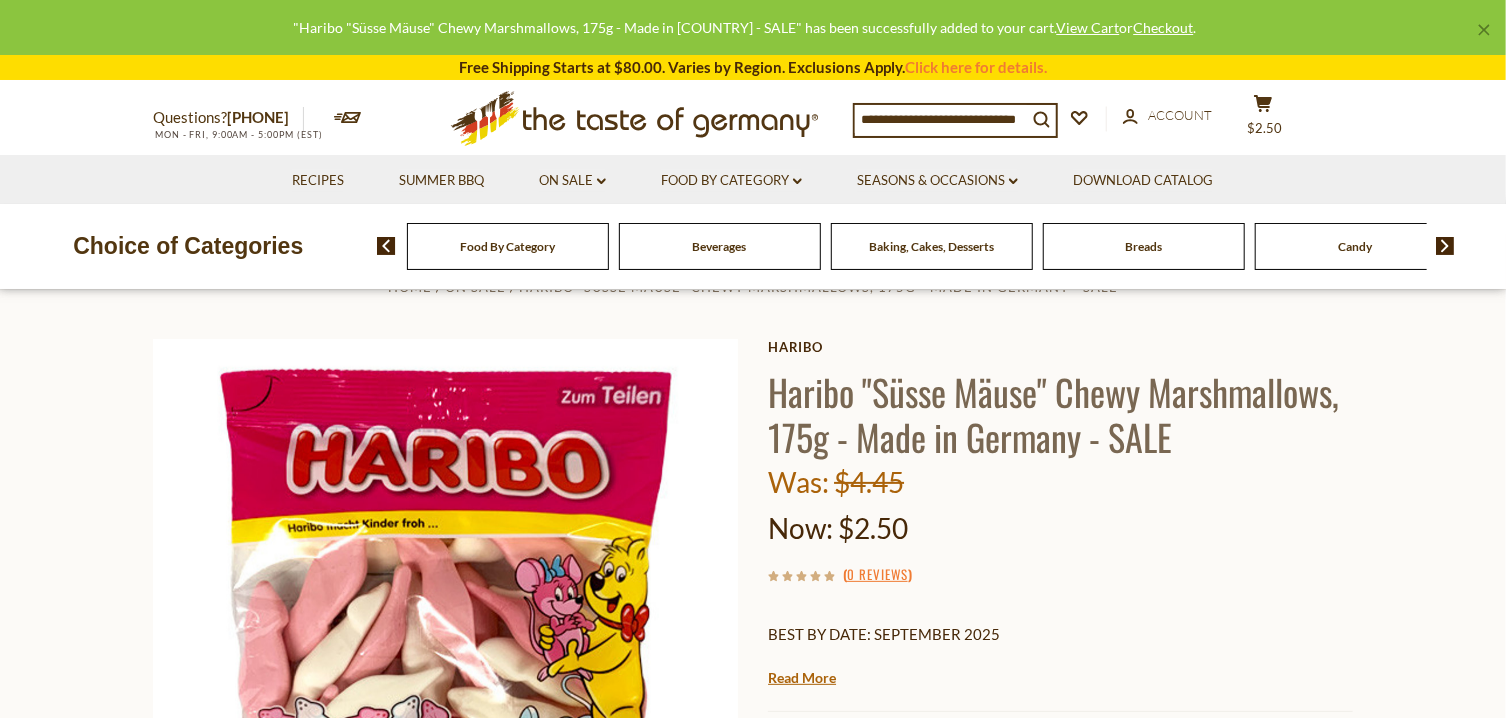 scroll, scrollTop: 357, scrollLeft: 0, axis: vertical 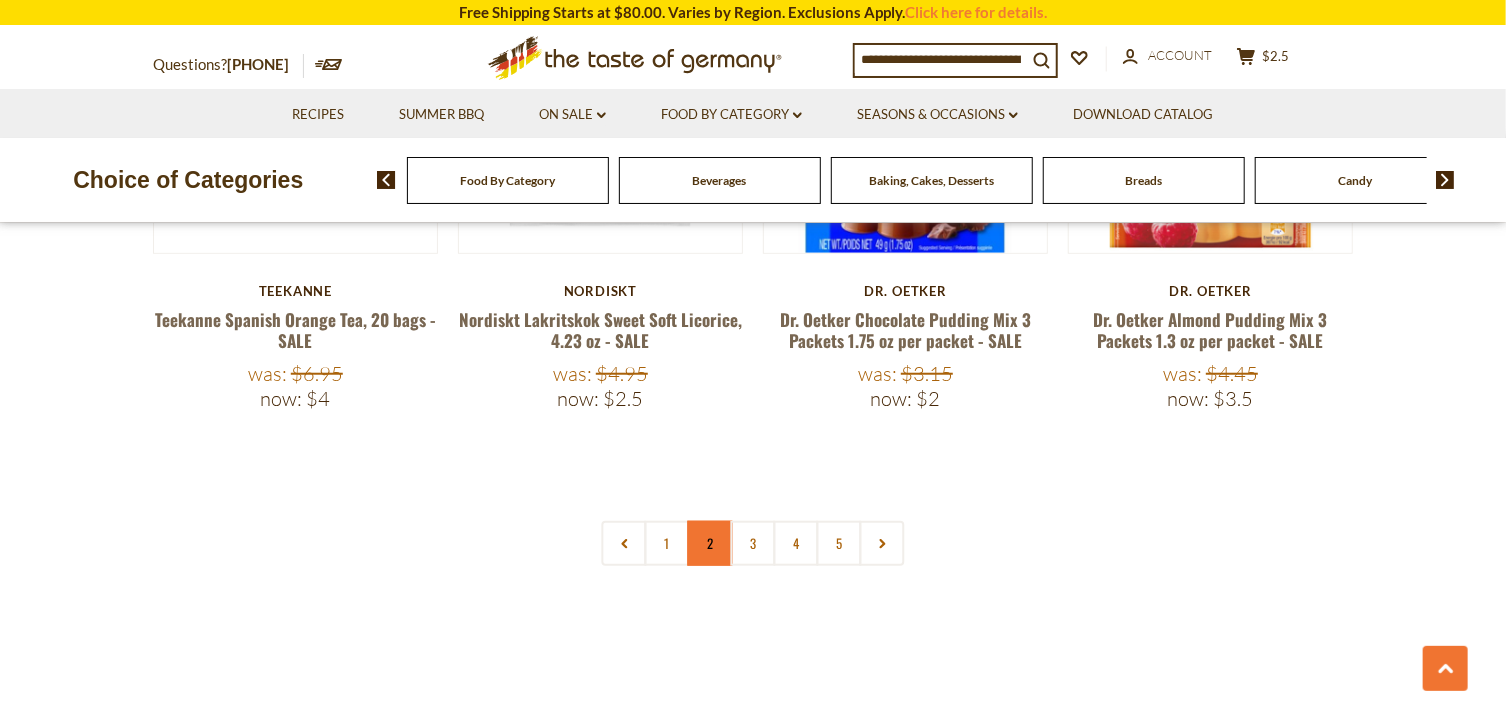 click on "2" at bounding box center [710, 543] 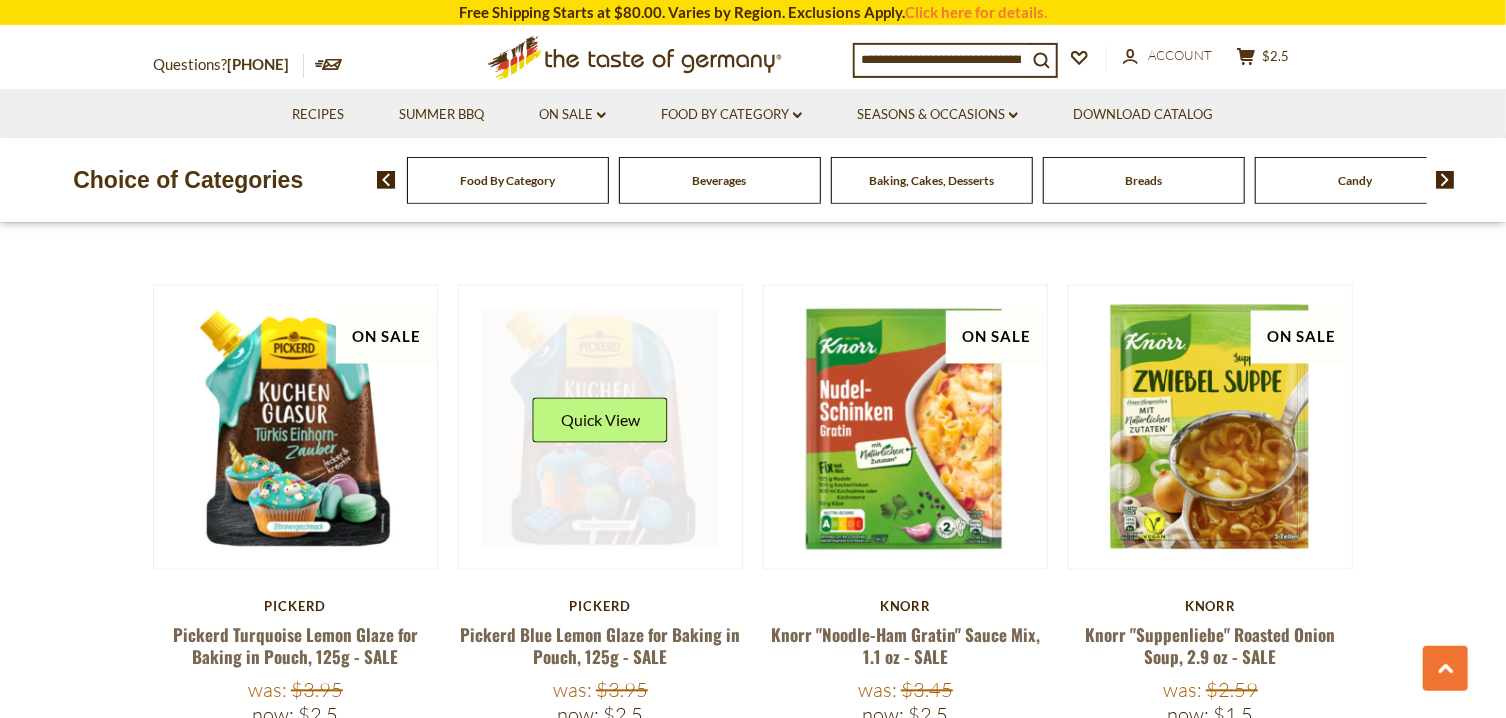 scroll, scrollTop: 1786, scrollLeft: 0, axis: vertical 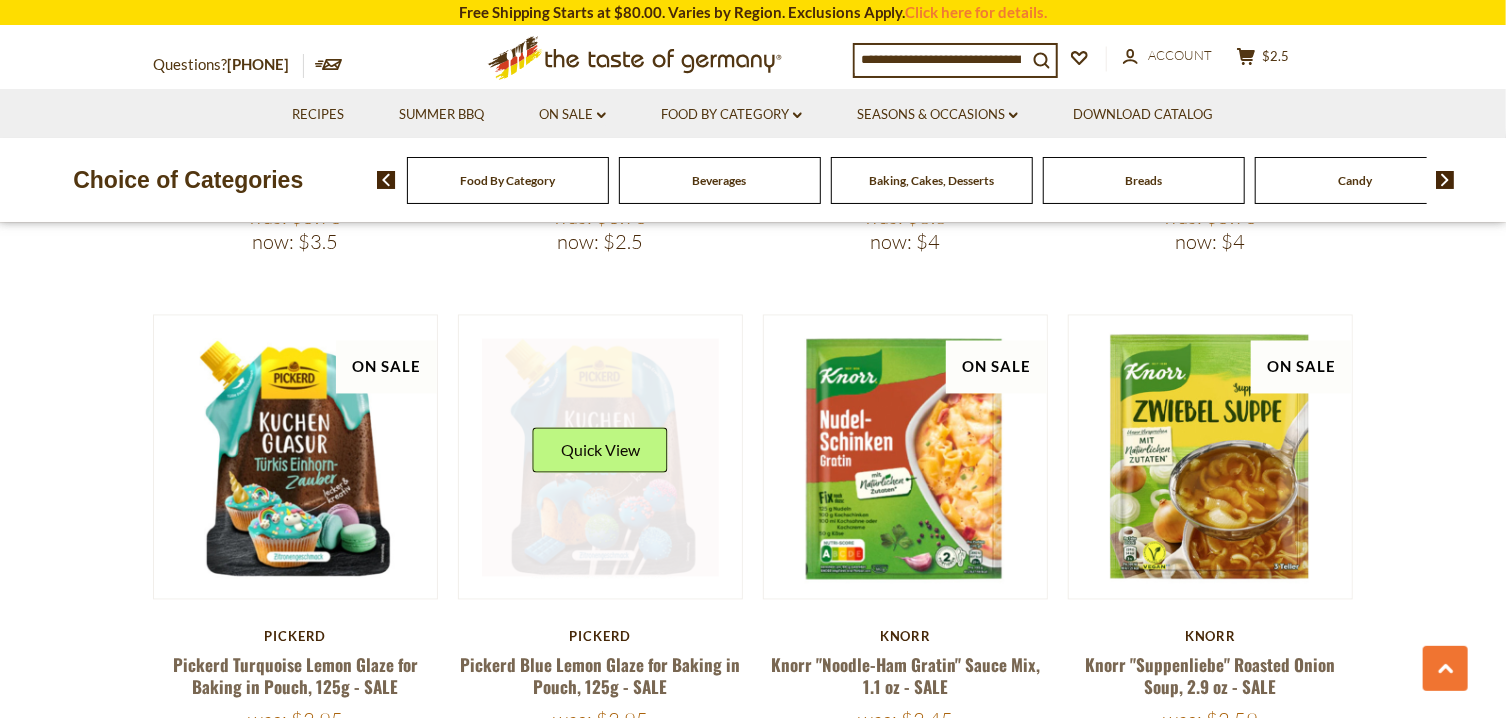 click at bounding box center (601, 458) 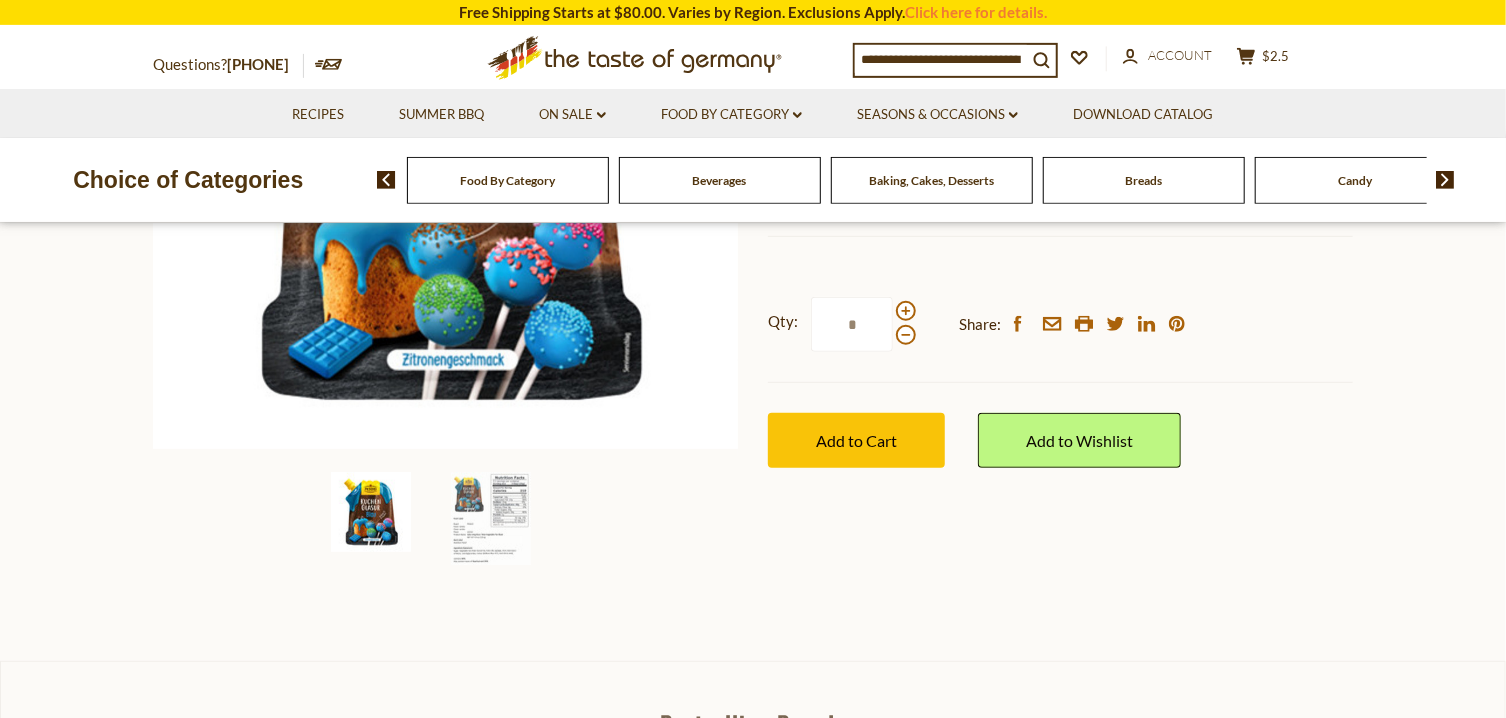 scroll, scrollTop: 536, scrollLeft: 0, axis: vertical 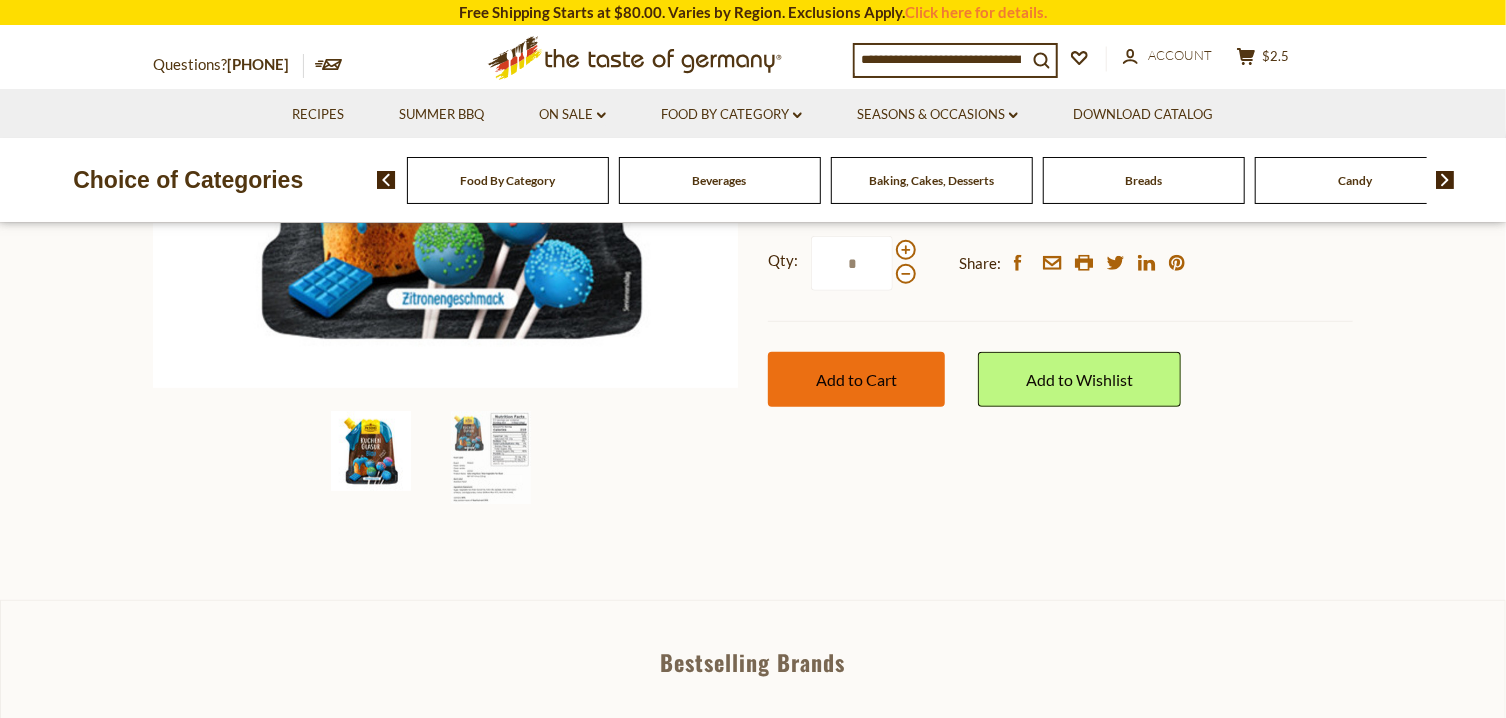 click on "Add to Cart" at bounding box center (856, 379) 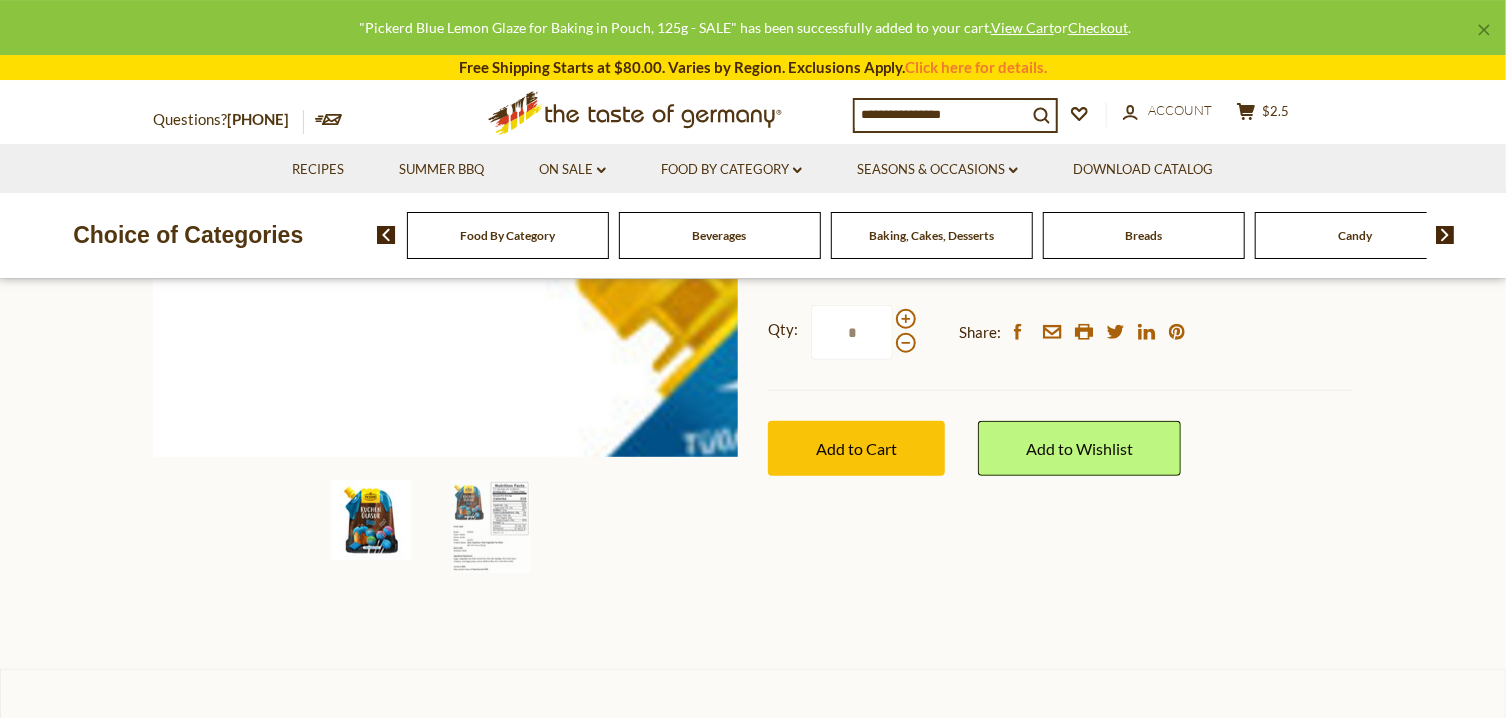 scroll, scrollTop: 357, scrollLeft: 0, axis: vertical 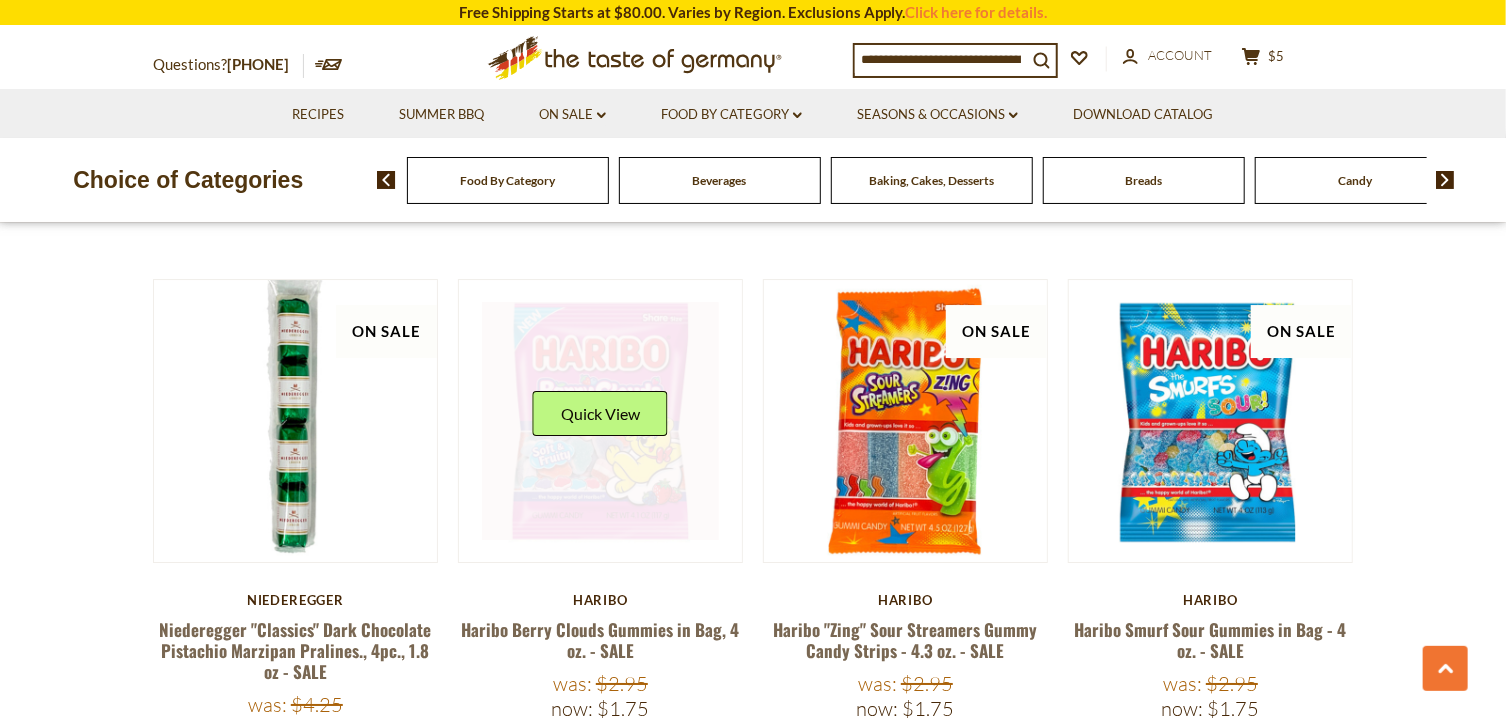 click at bounding box center (600, 421) 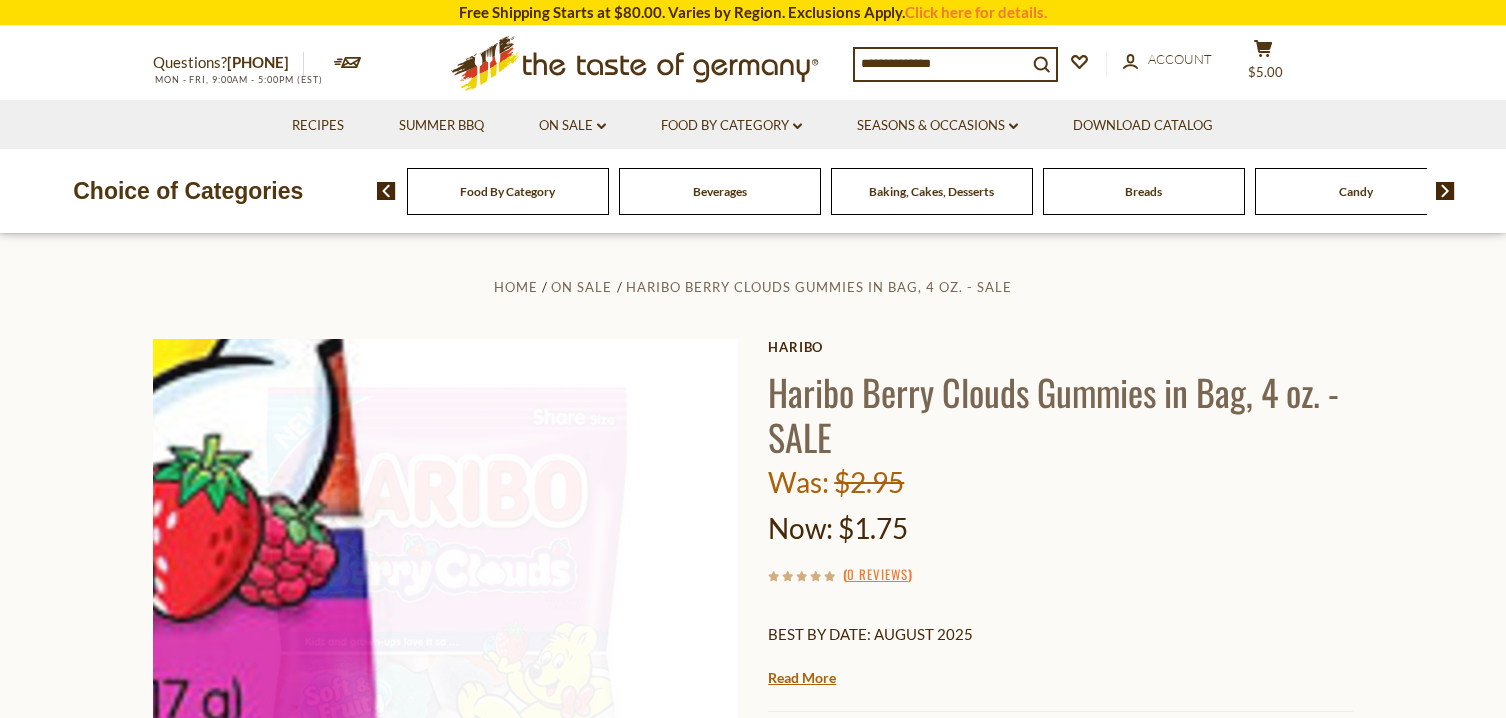click on "Add to Cart" at bounding box center [856, 915] 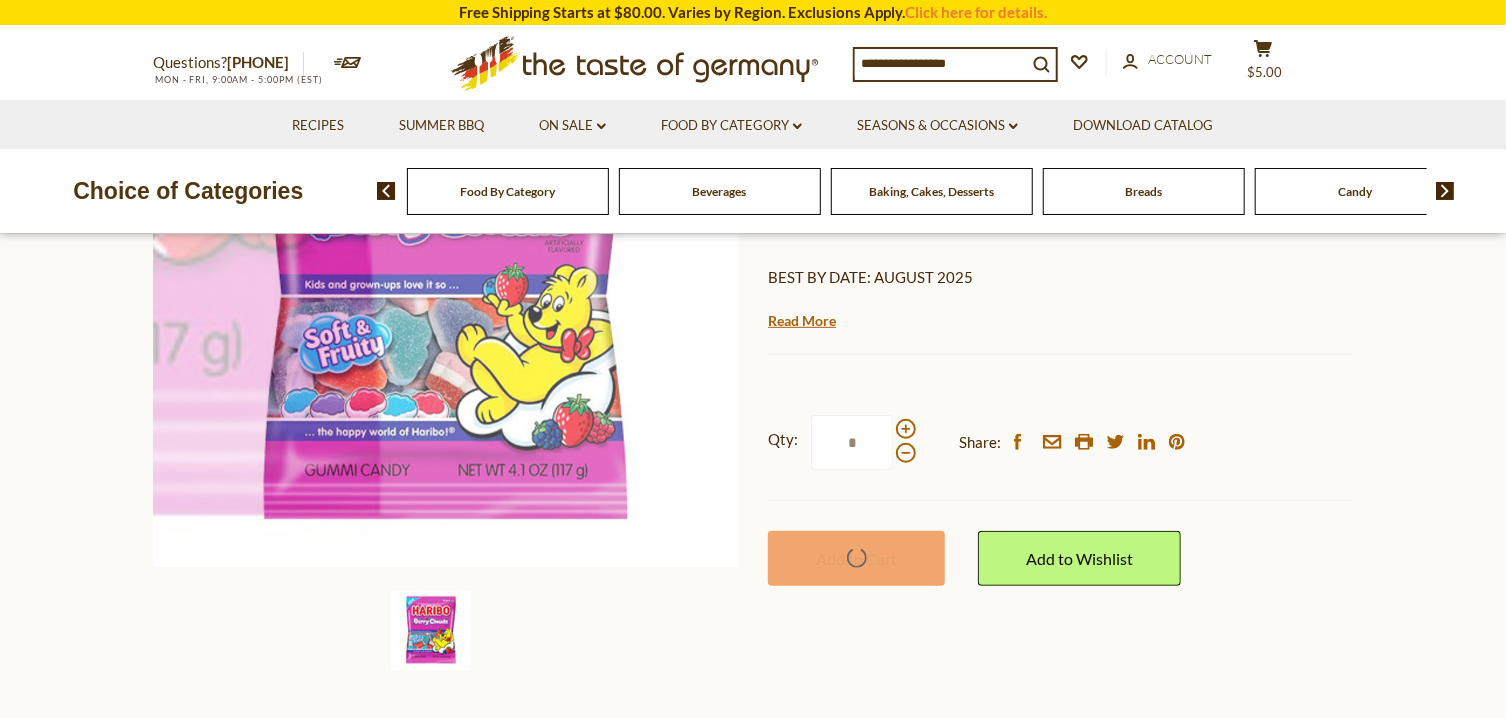 scroll, scrollTop: 357, scrollLeft: 0, axis: vertical 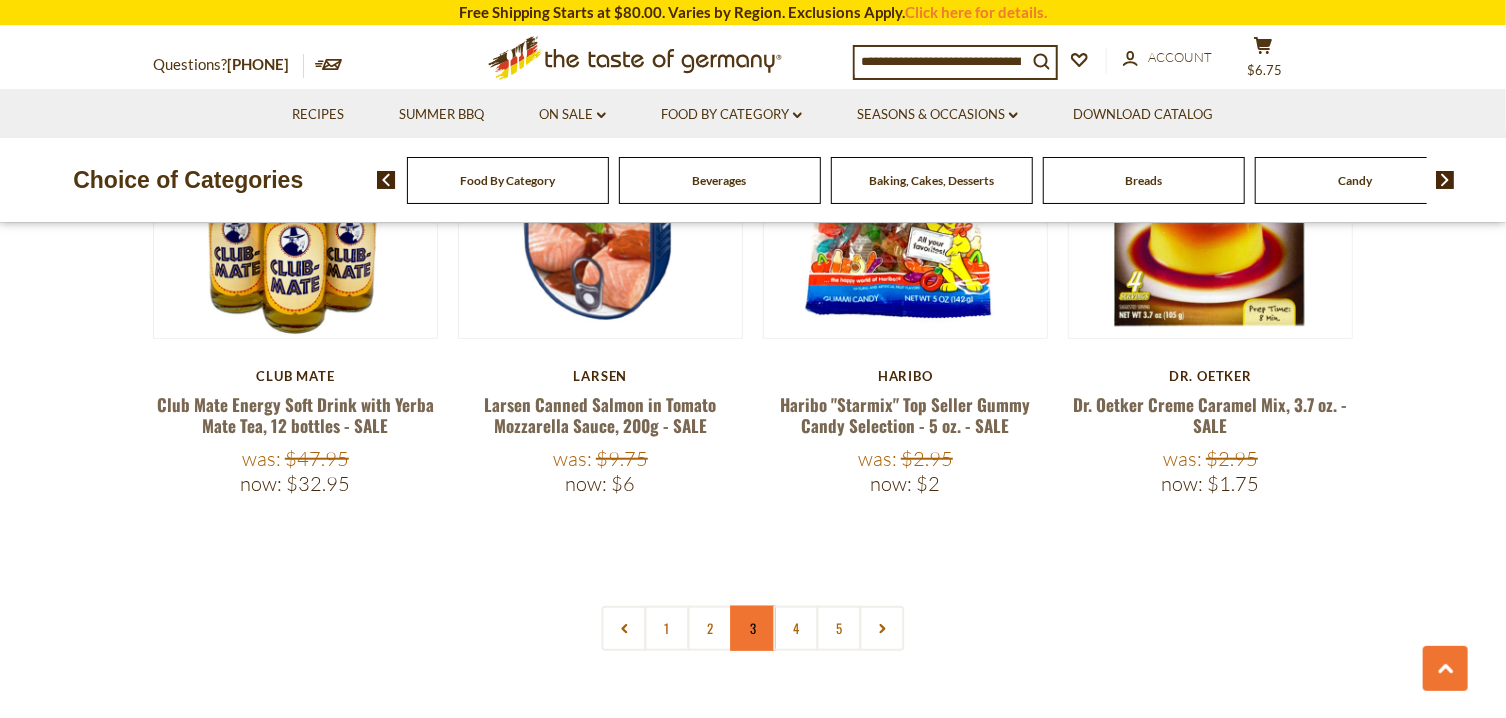 click on "3" at bounding box center (753, 628) 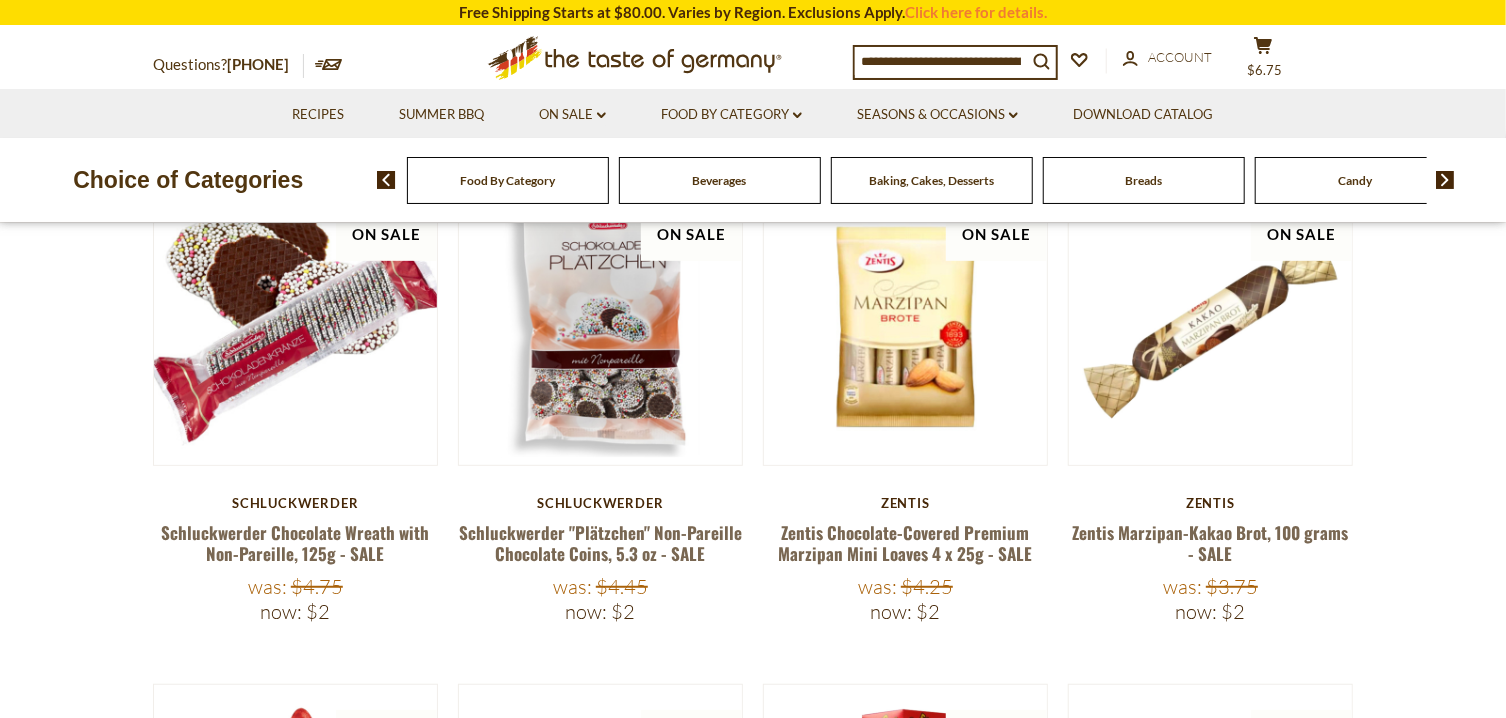 scroll, scrollTop: 364, scrollLeft: 0, axis: vertical 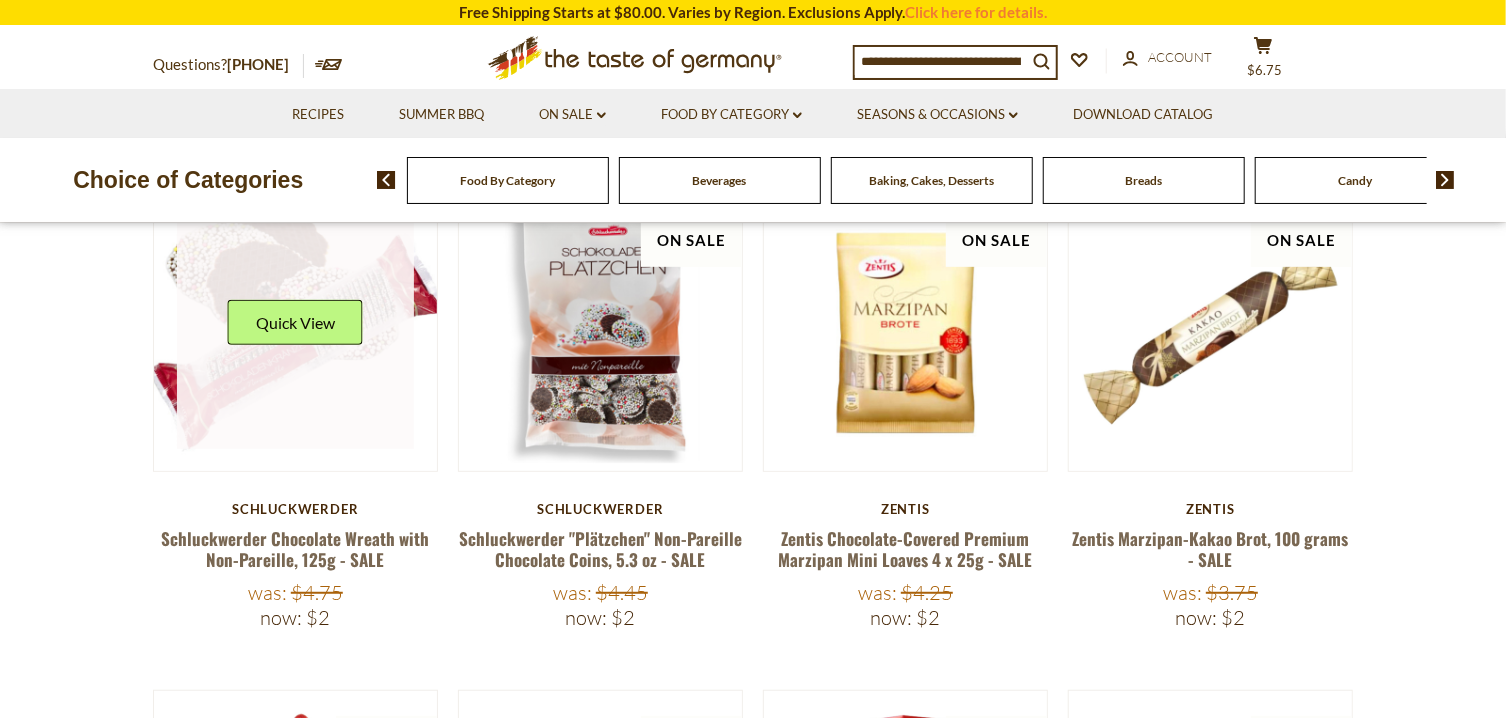 click at bounding box center [296, 330] 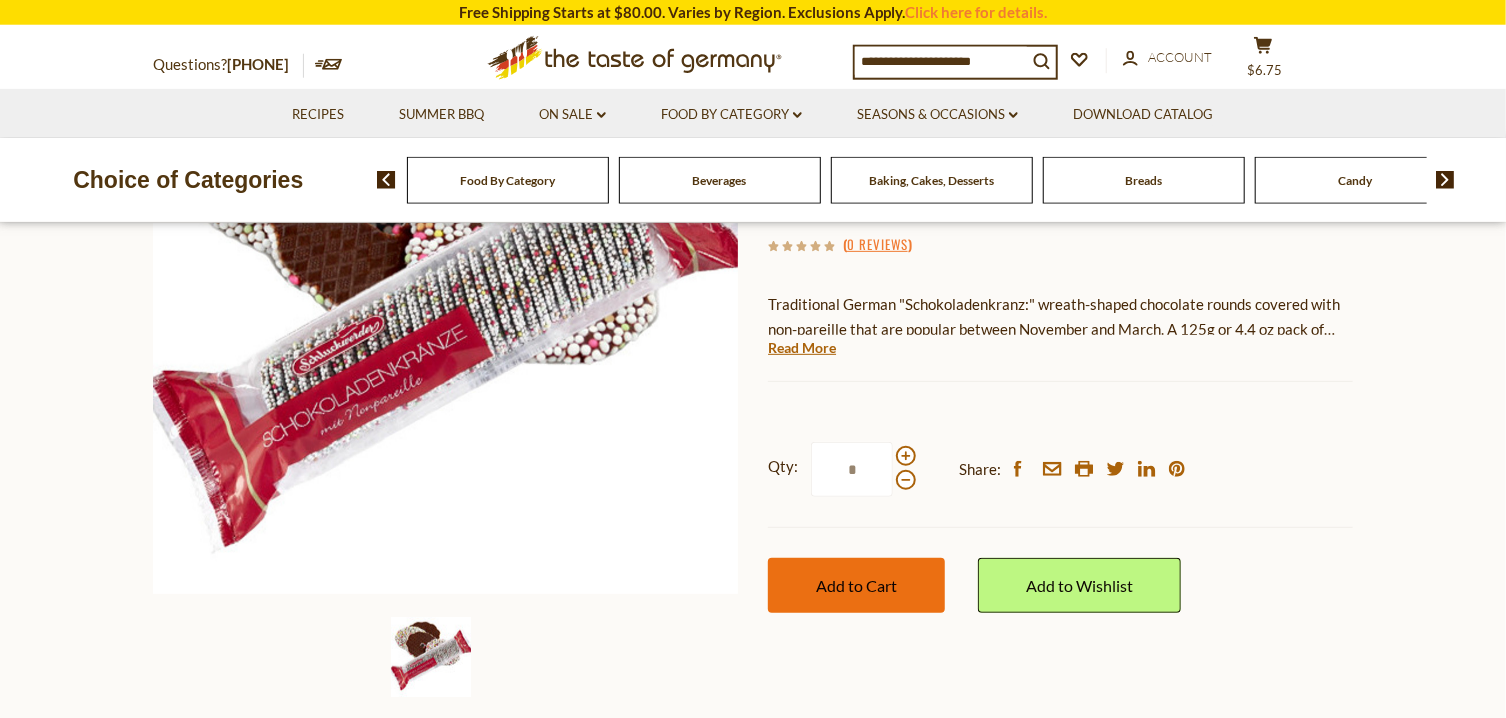 scroll, scrollTop: 357, scrollLeft: 0, axis: vertical 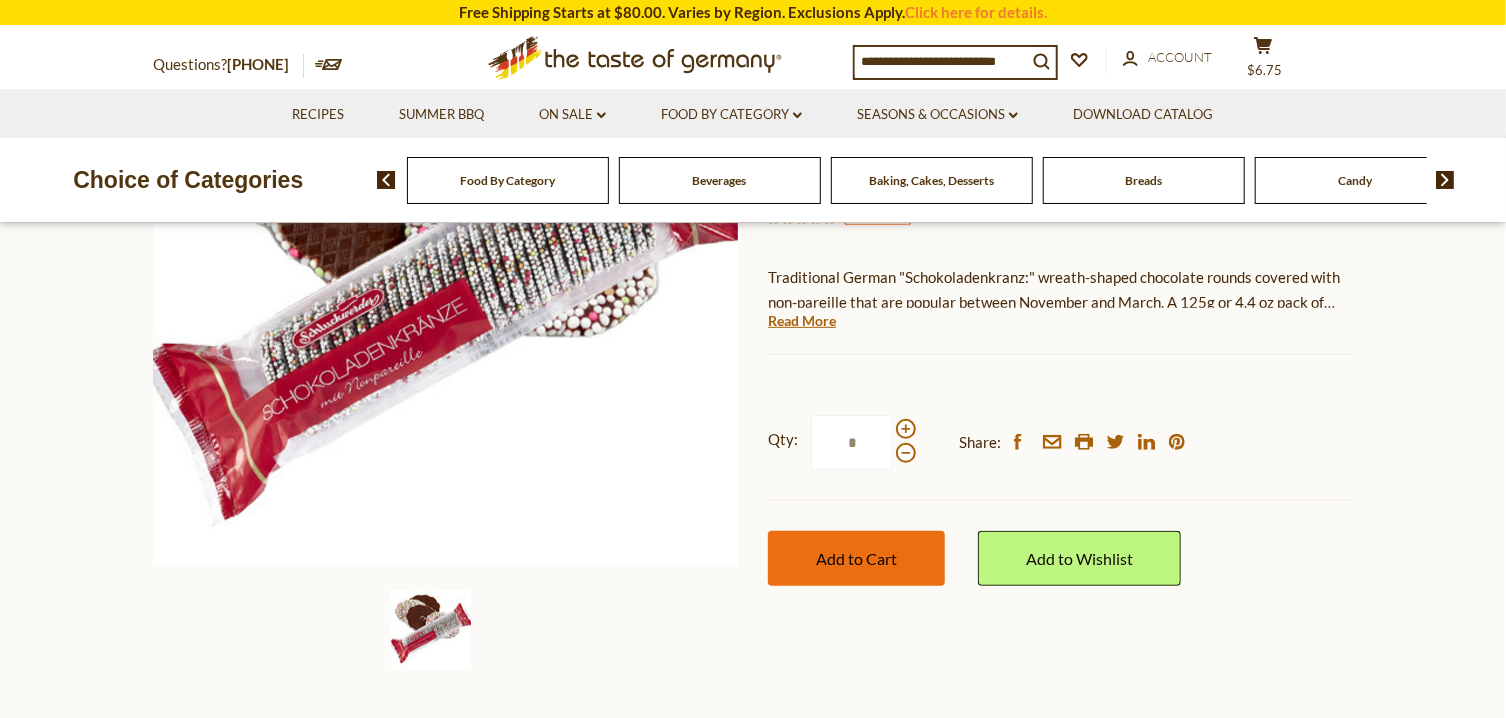 click on "Add to Cart" at bounding box center (856, 558) 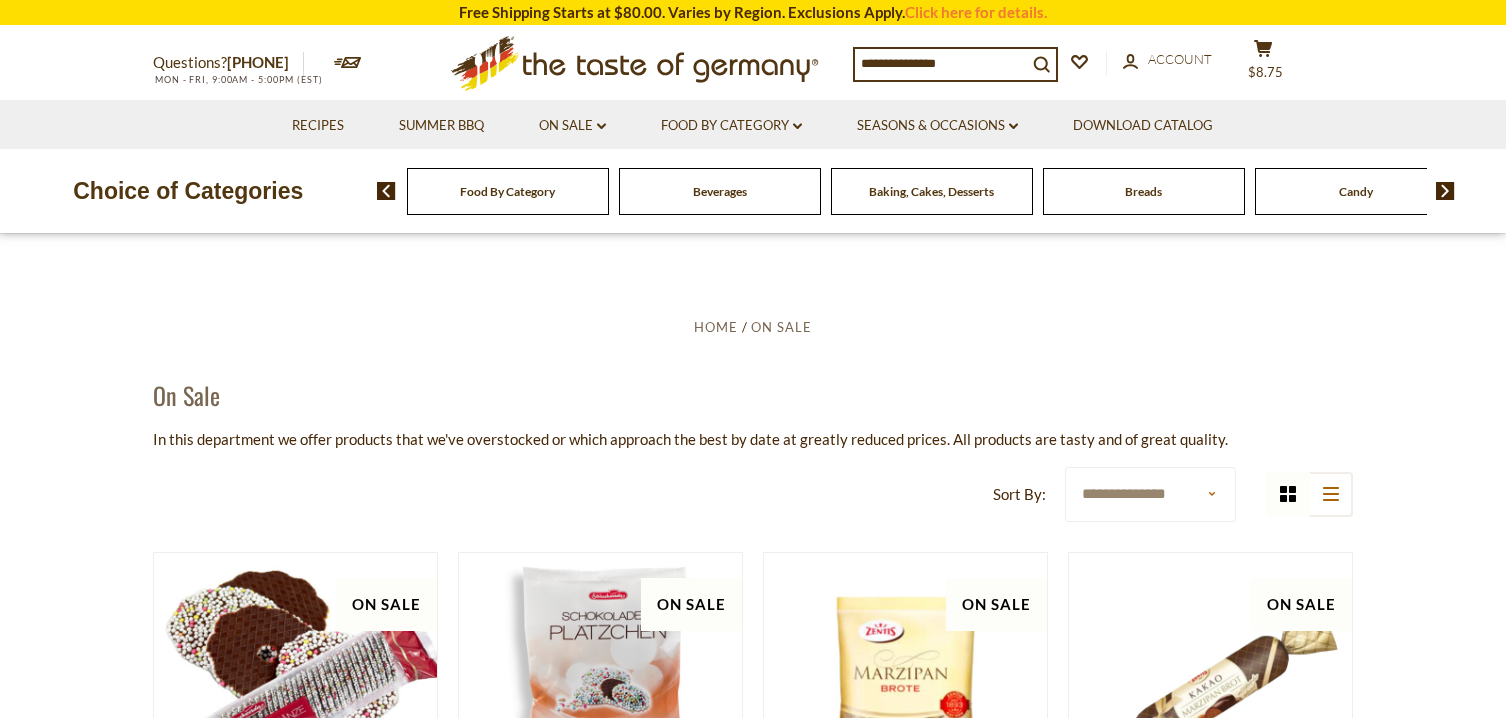 scroll, scrollTop: 364, scrollLeft: 0, axis: vertical 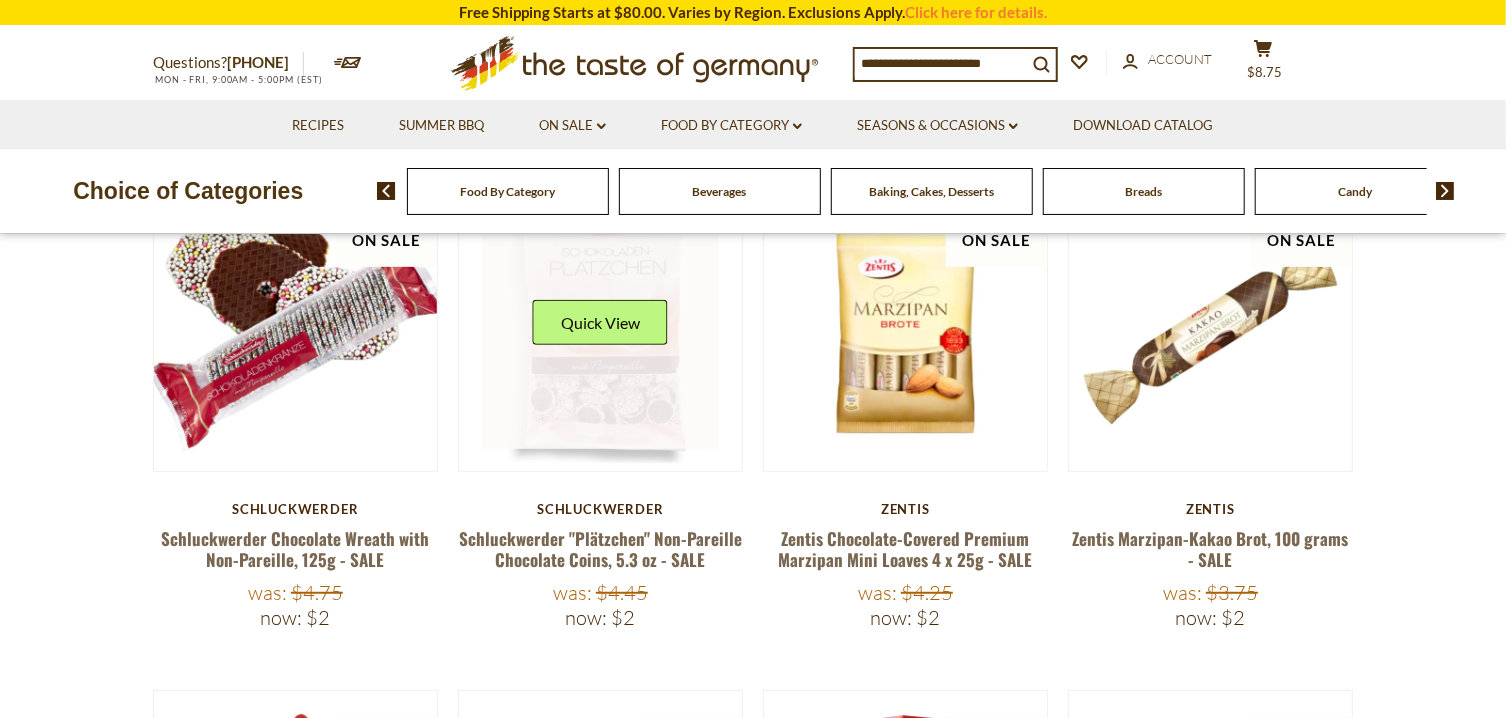 click at bounding box center (601, 330) 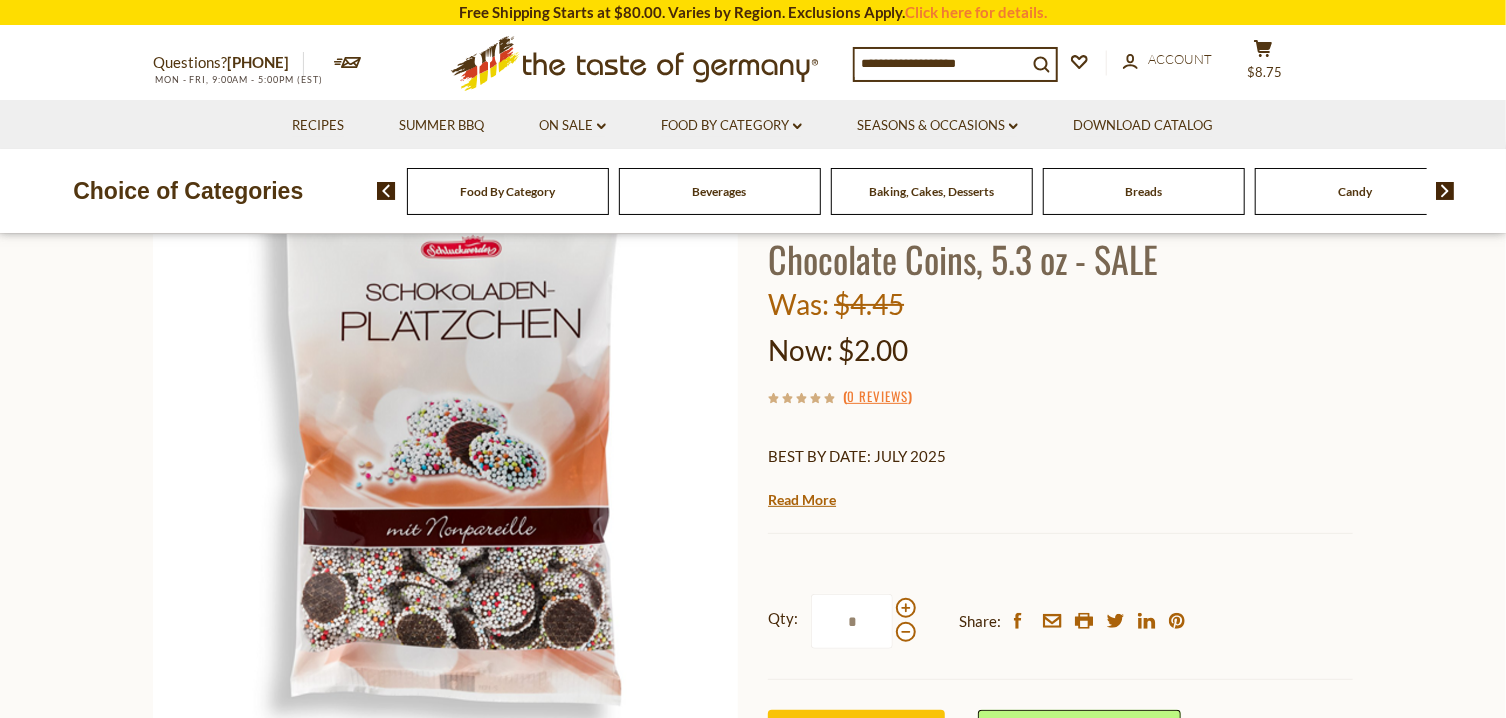 scroll, scrollTop: 357, scrollLeft: 0, axis: vertical 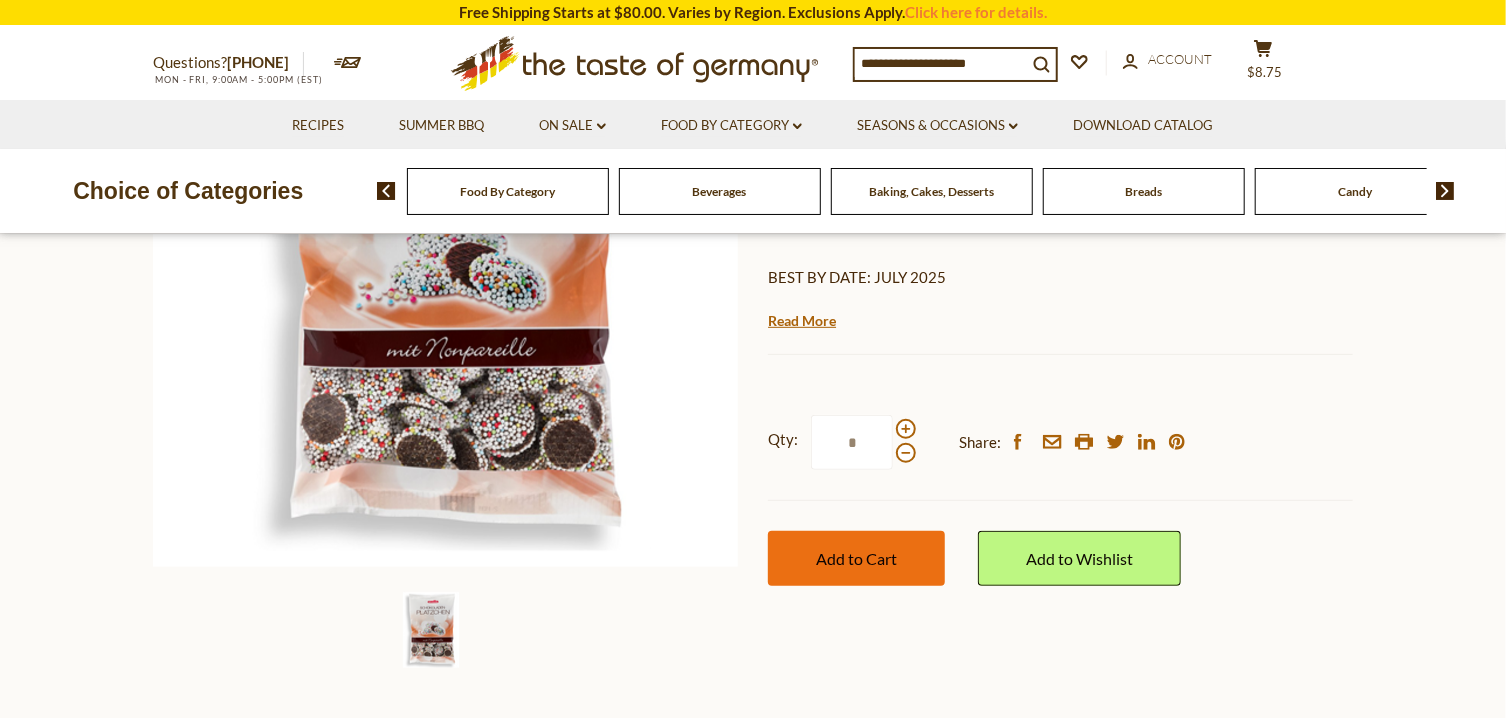 click on "Add to Cart" at bounding box center (856, 558) 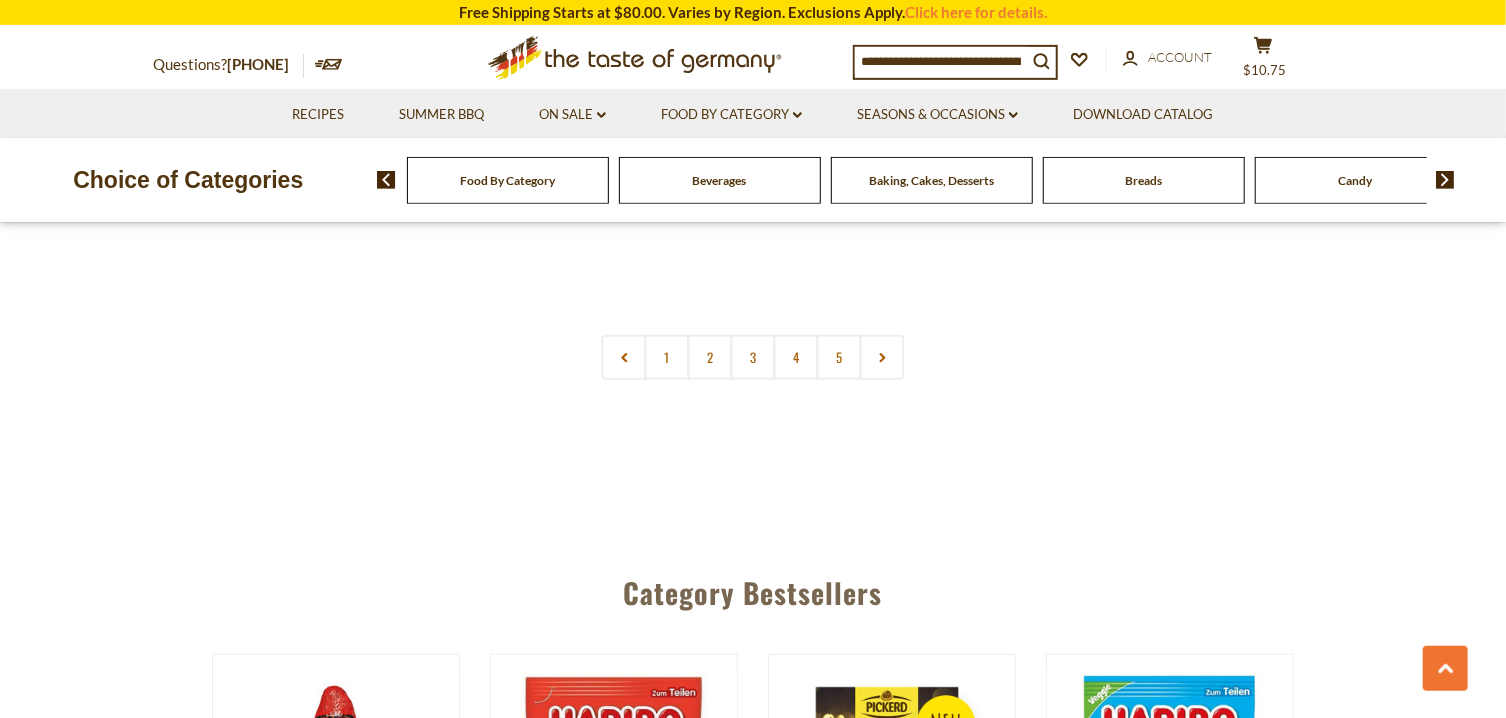 scroll, scrollTop: 5009, scrollLeft: 0, axis: vertical 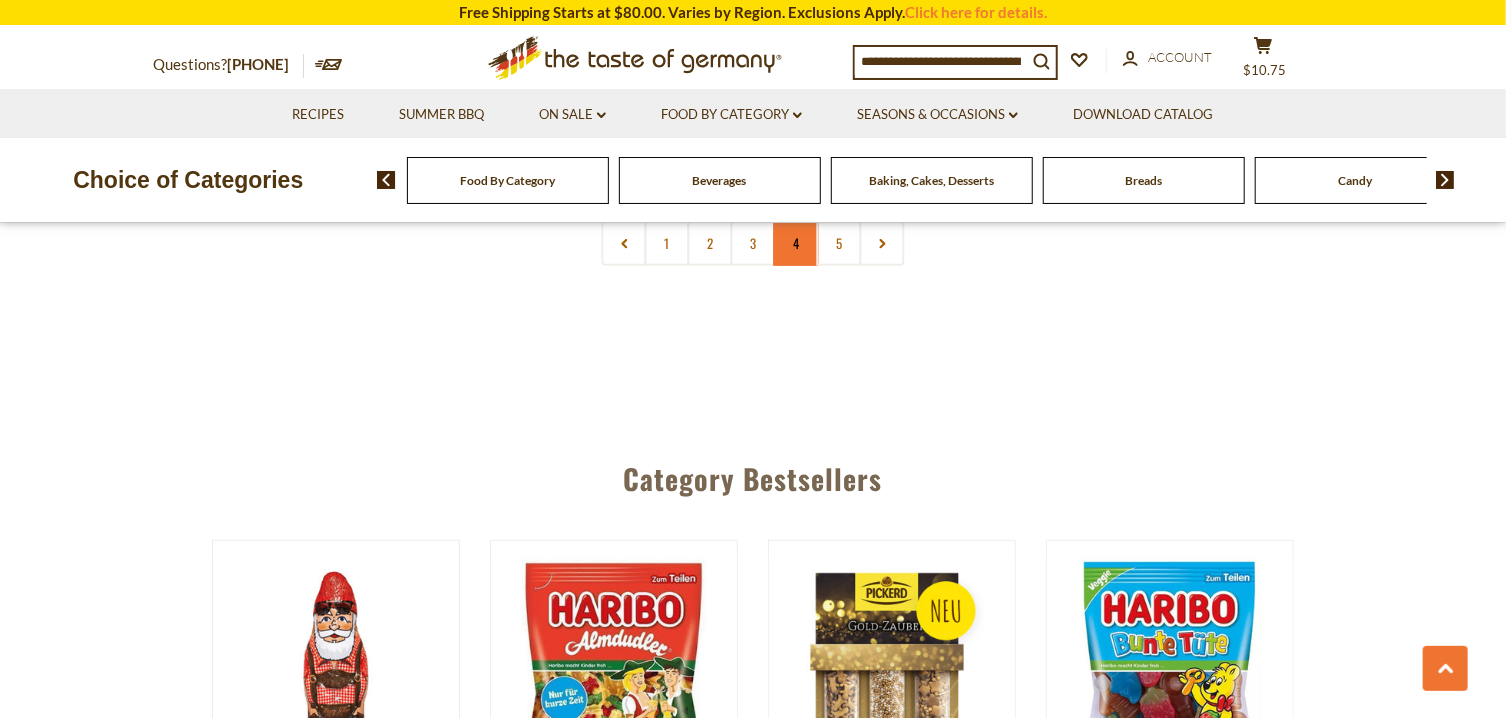 click on "4" at bounding box center (796, 243) 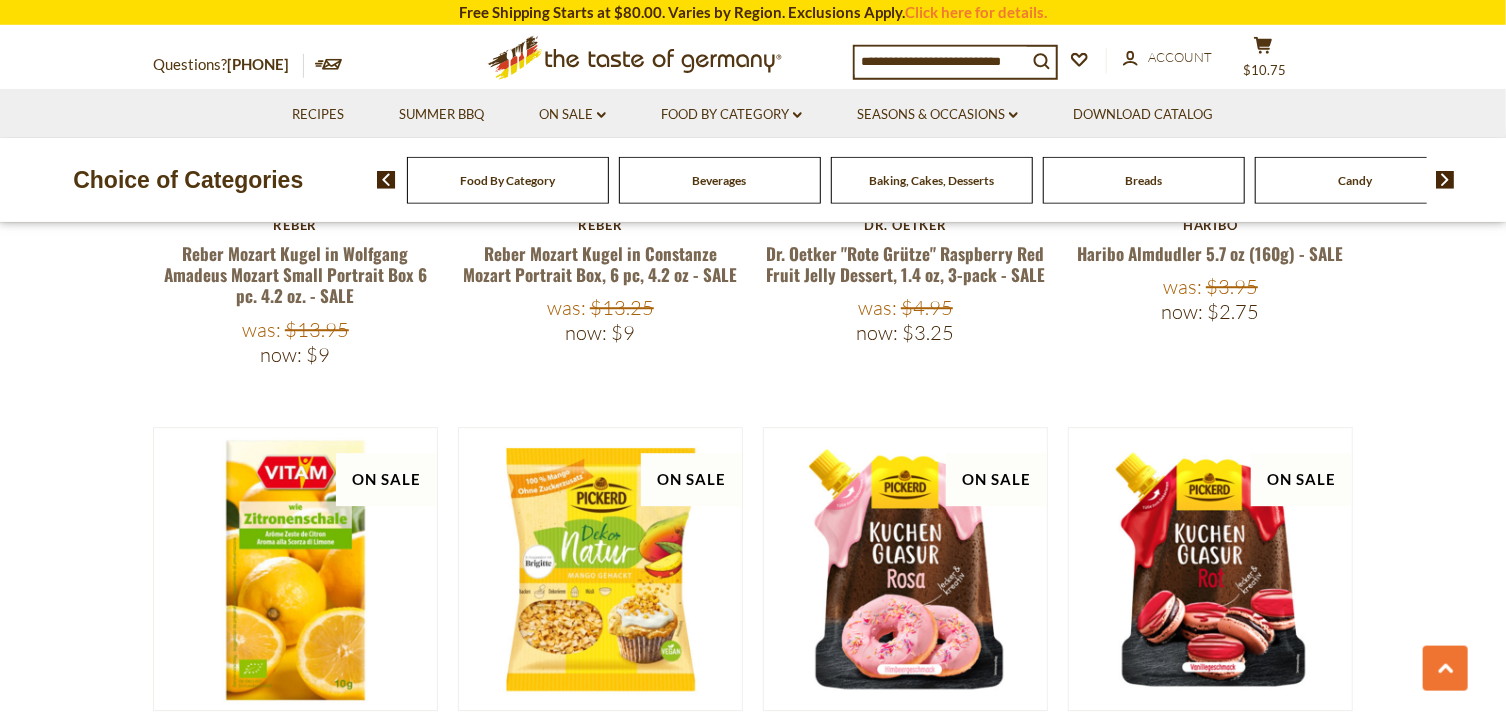 scroll, scrollTop: 2865, scrollLeft: 0, axis: vertical 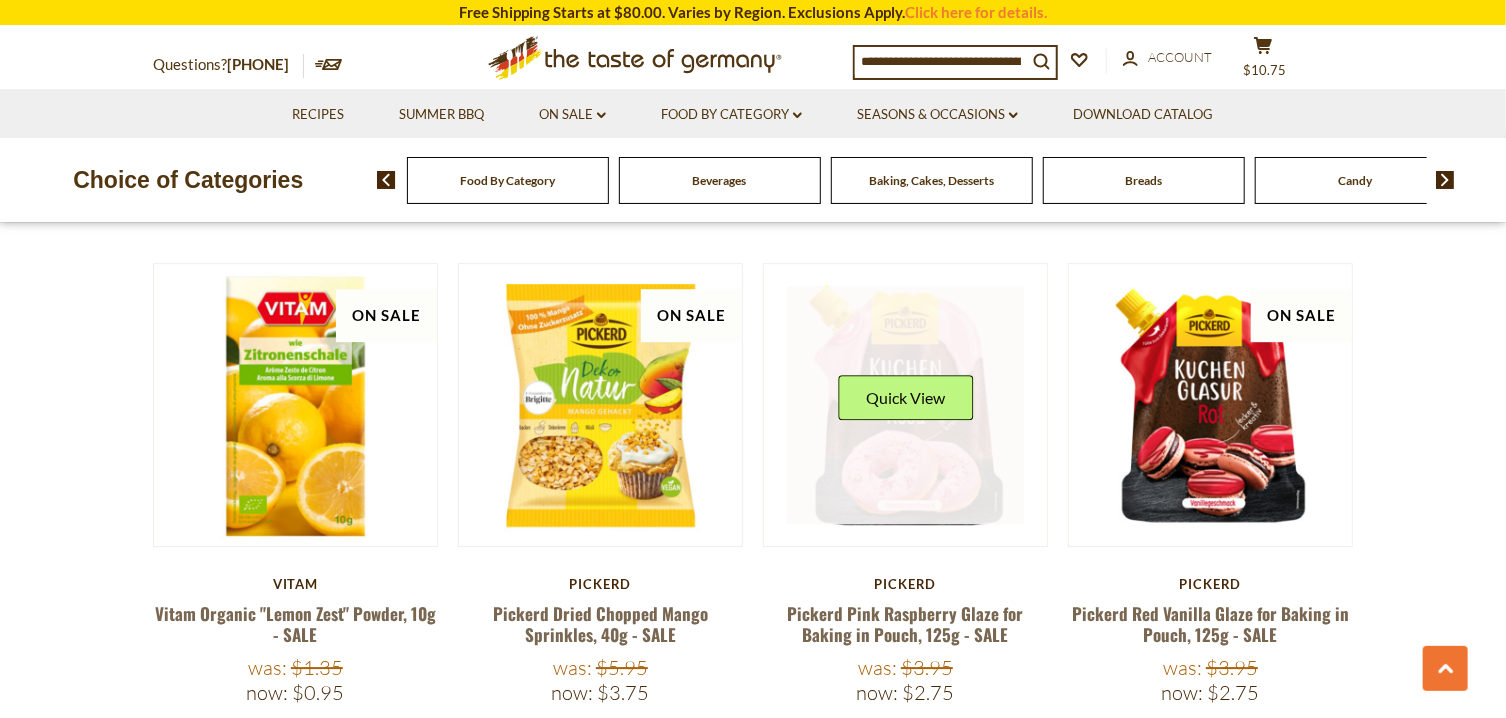 click at bounding box center [906, 405] 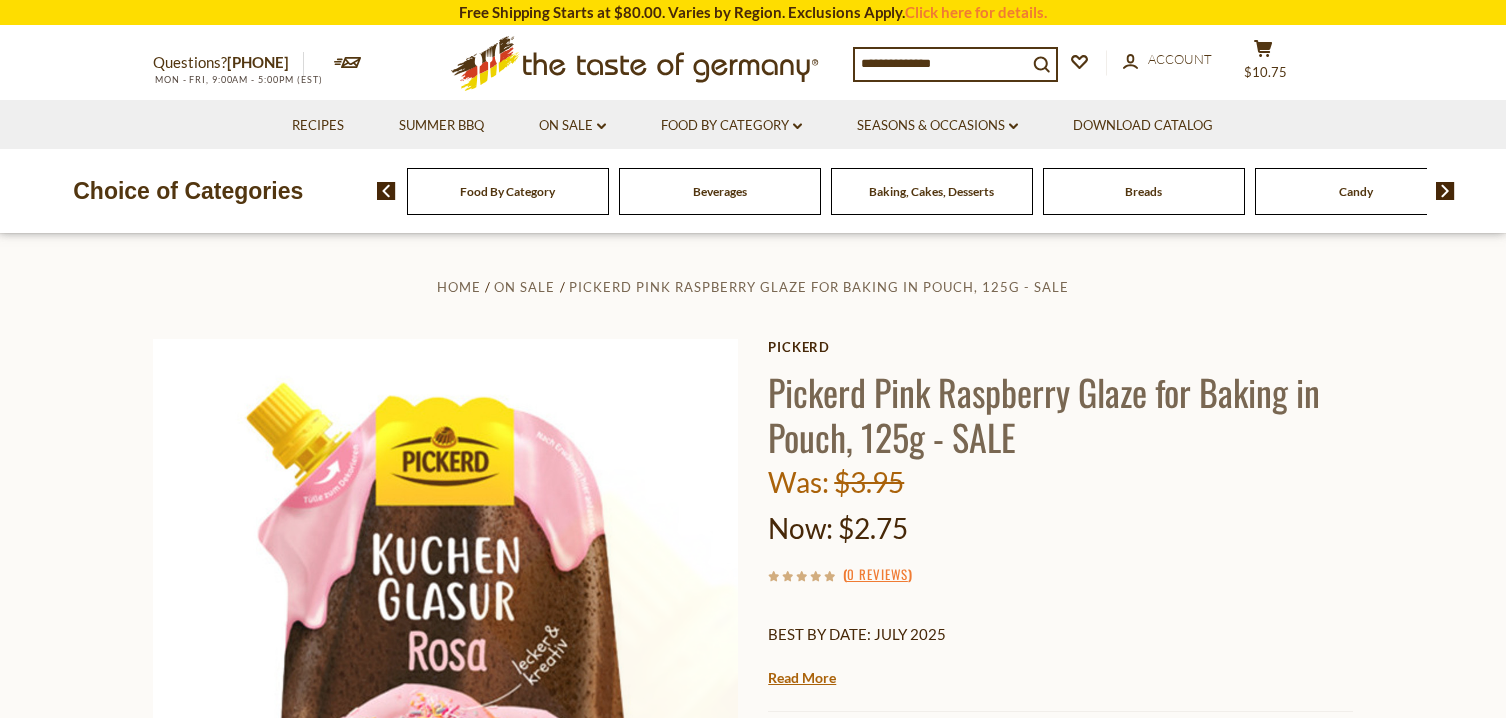 click on "Add to Cart" at bounding box center (856, 915) 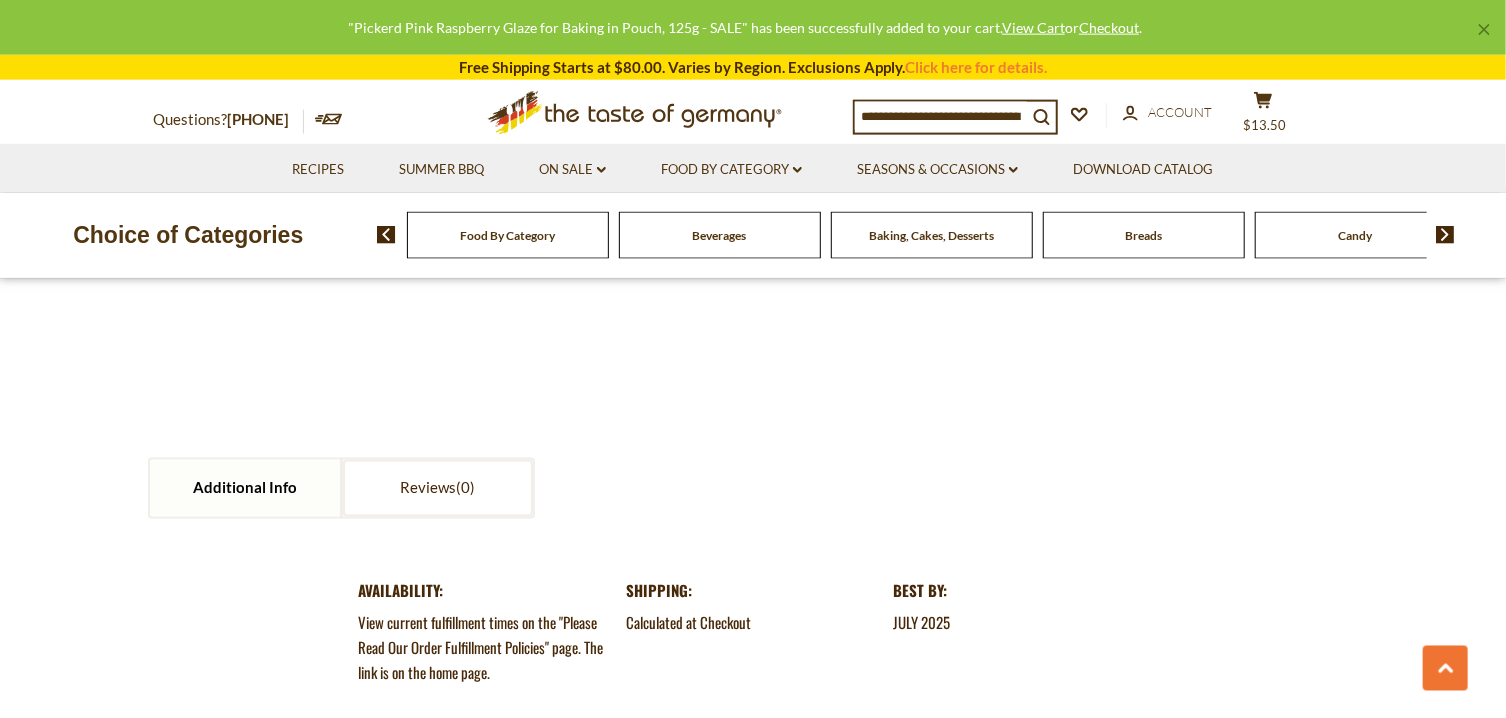 scroll, scrollTop: 1965, scrollLeft: 0, axis: vertical 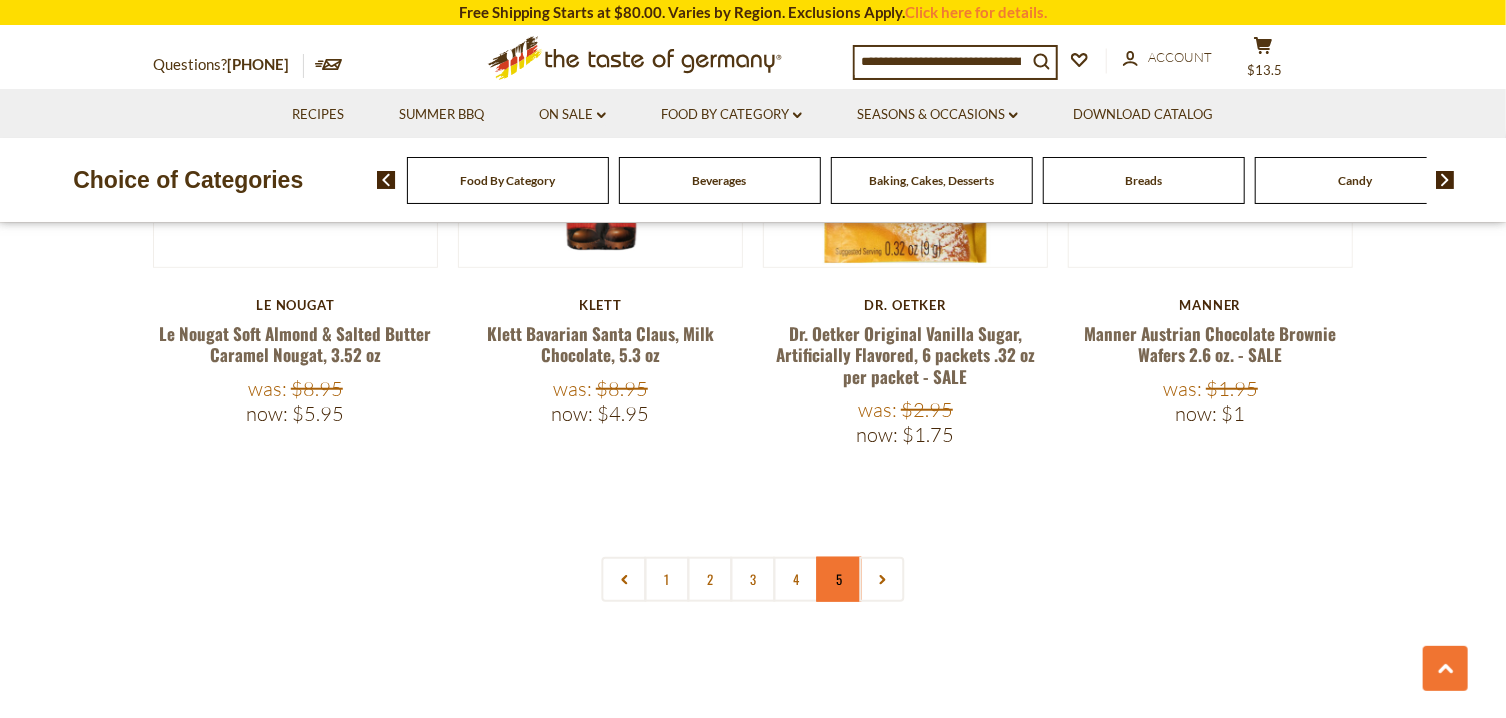 click on "5" at bounding box center (839, 579) 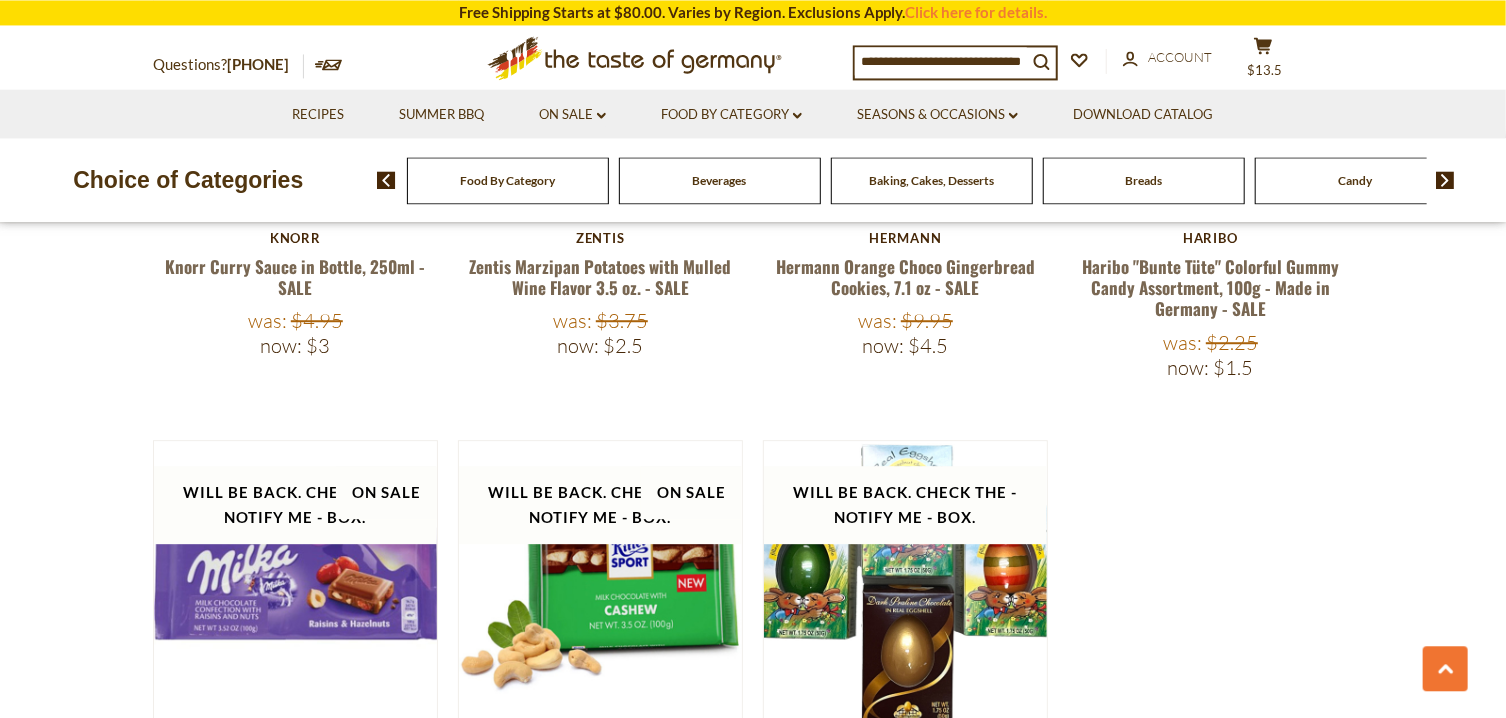scroll, scrollTop: 2686, scrollLeft: 0, axis: vertical 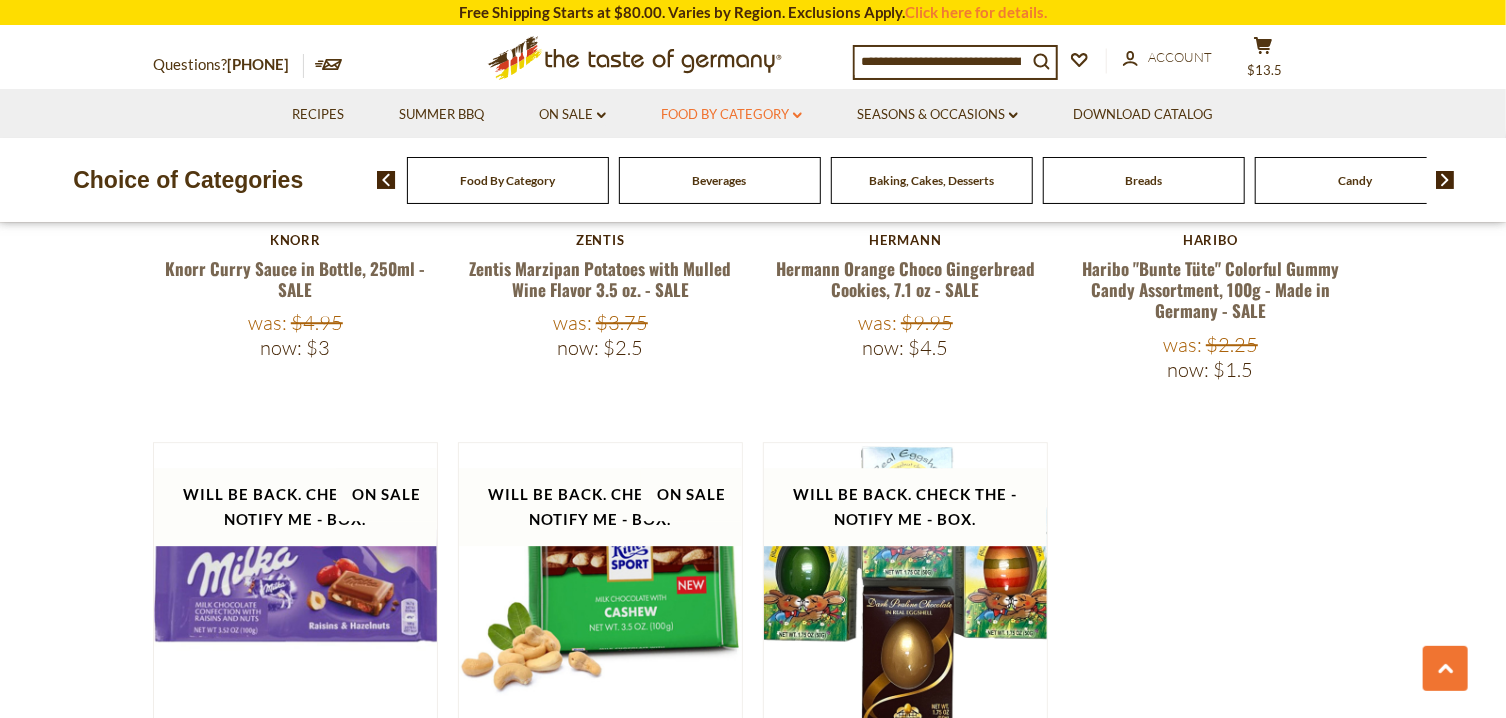 click on "Food By Category
dropdown_arrow" at bounding box center (731, 115) 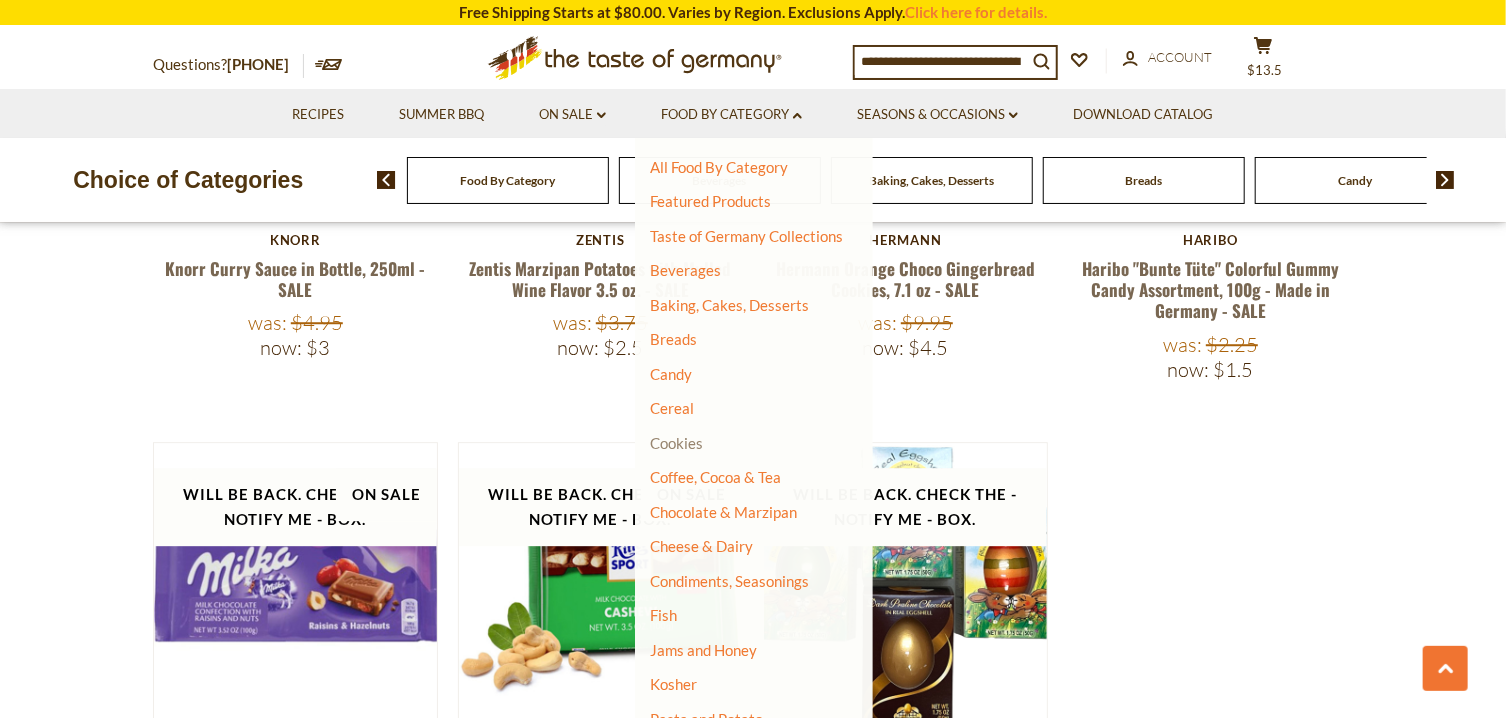 click on "Cookies" at bounding box center [676, 443] 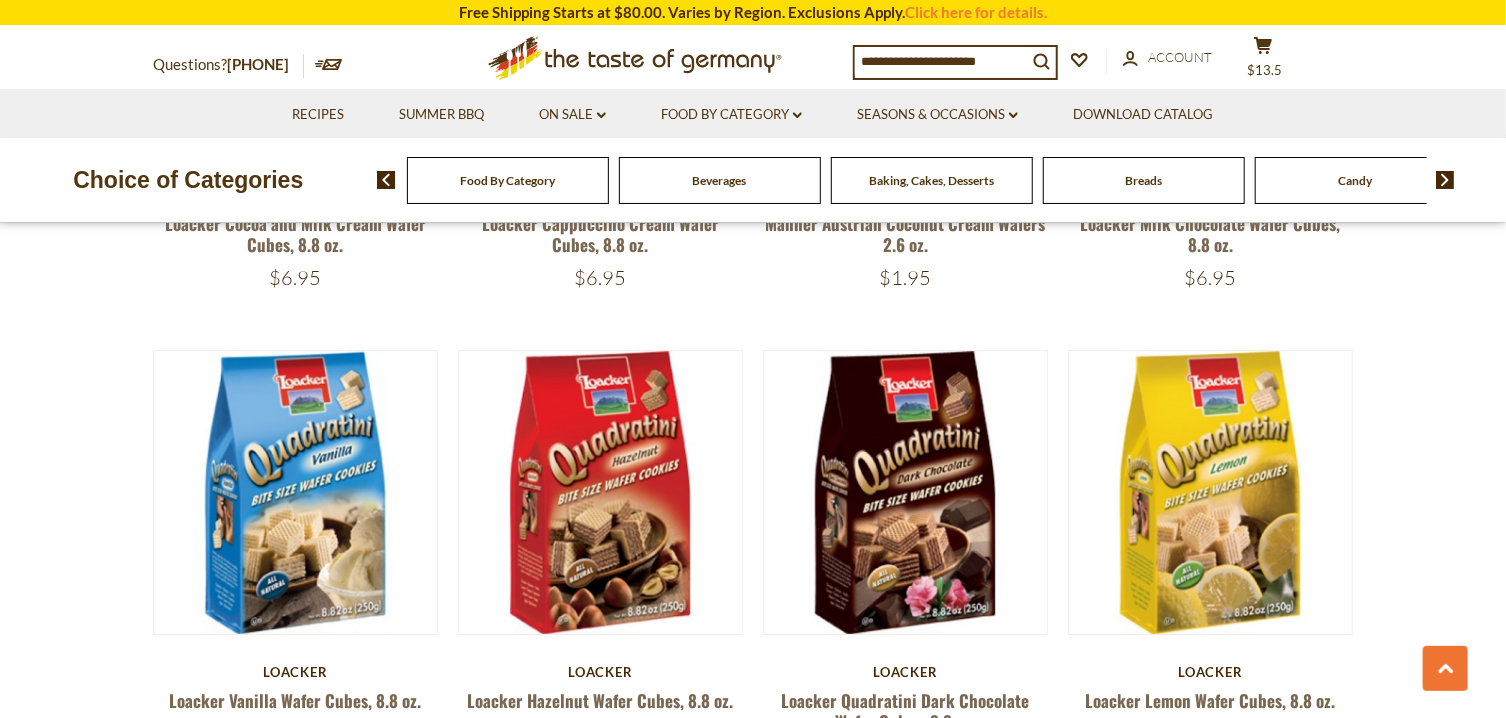 scroll, scrollTop: 4109, scrollLeft: 0, axis: vertical 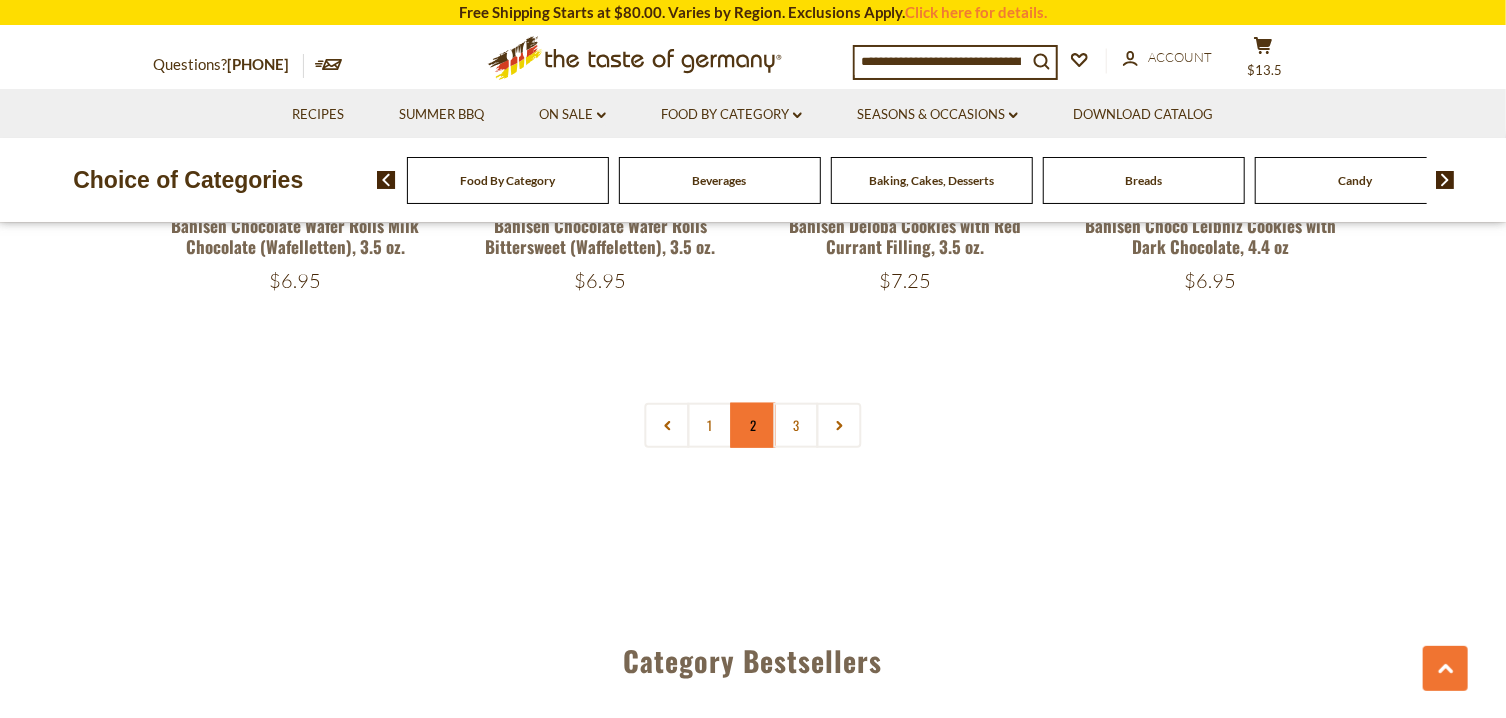 click on "2" at bounding box center (753, 425) 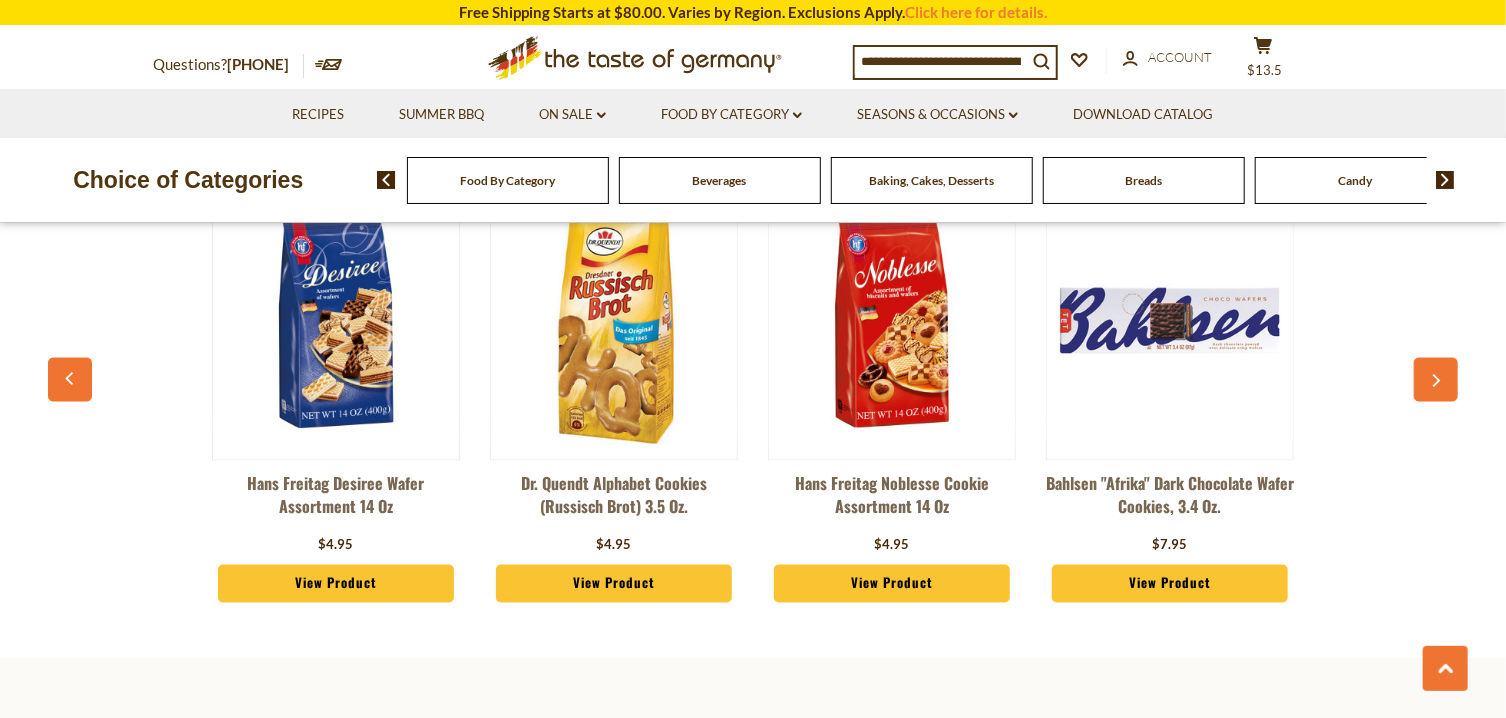 scroll, scrollTop: 5922, scrollLeft: 0, axis: vertical 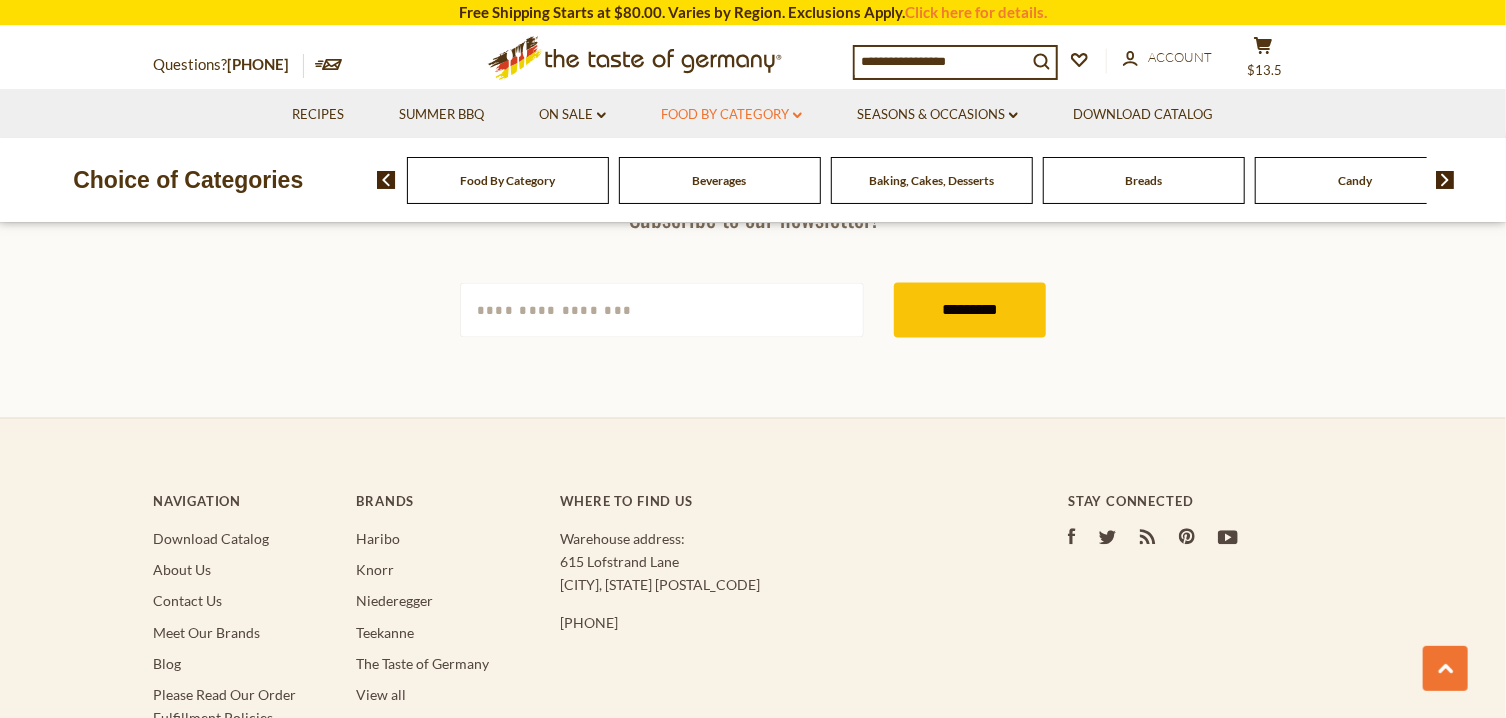 click on "Food By Category
dropdown_arrow" at bounding box center [731, 115] 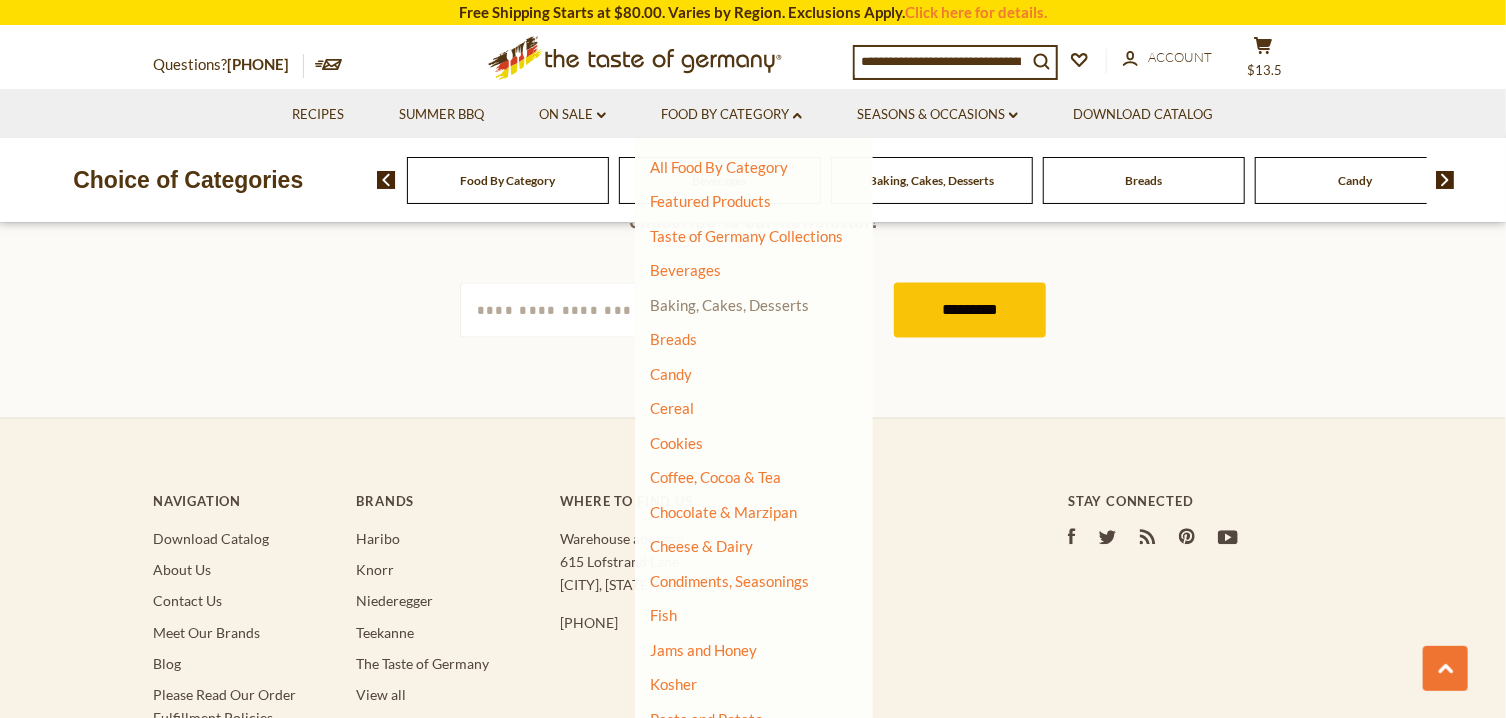 click on "Baking, Cakes, Desserts" at bounding box center (729, 305) 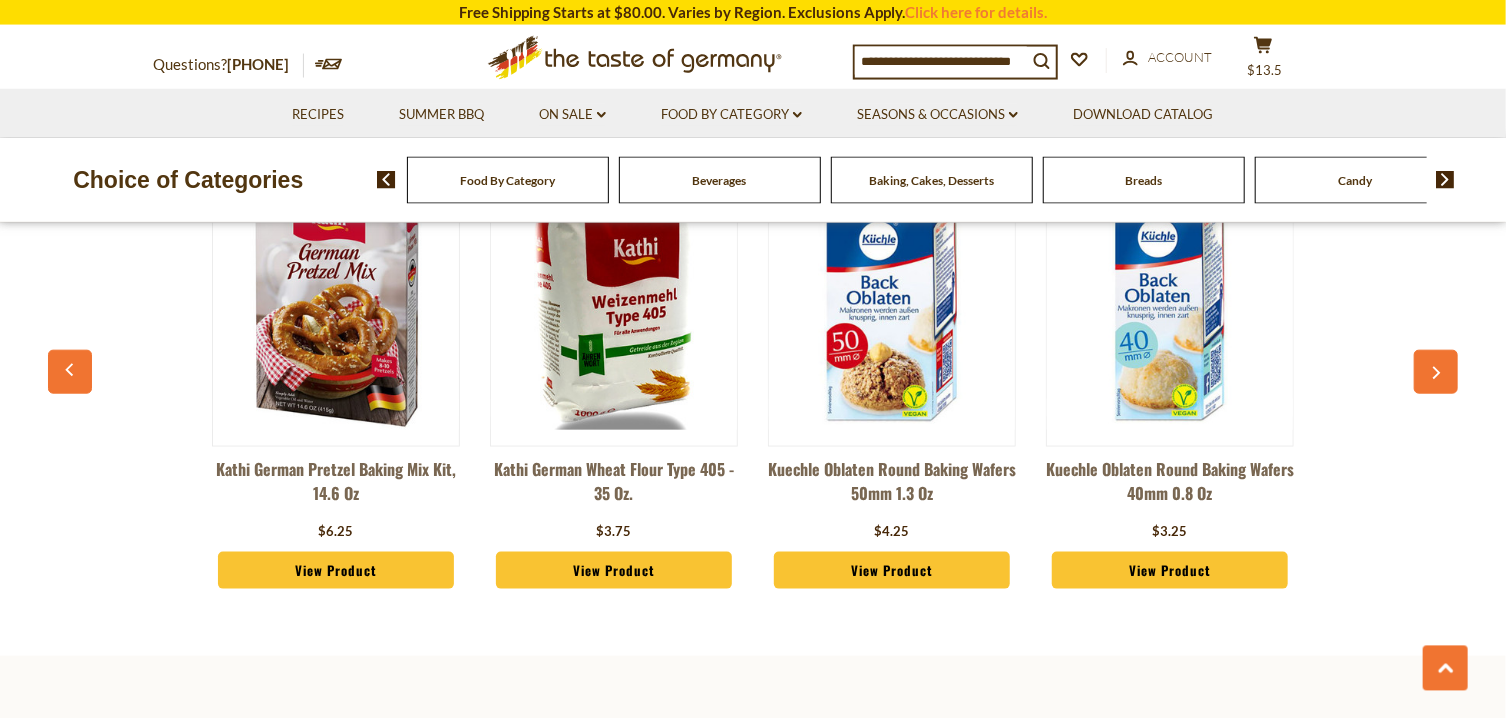scroll, scrollTop: 893, scrollLeft: 0, axis: vertical 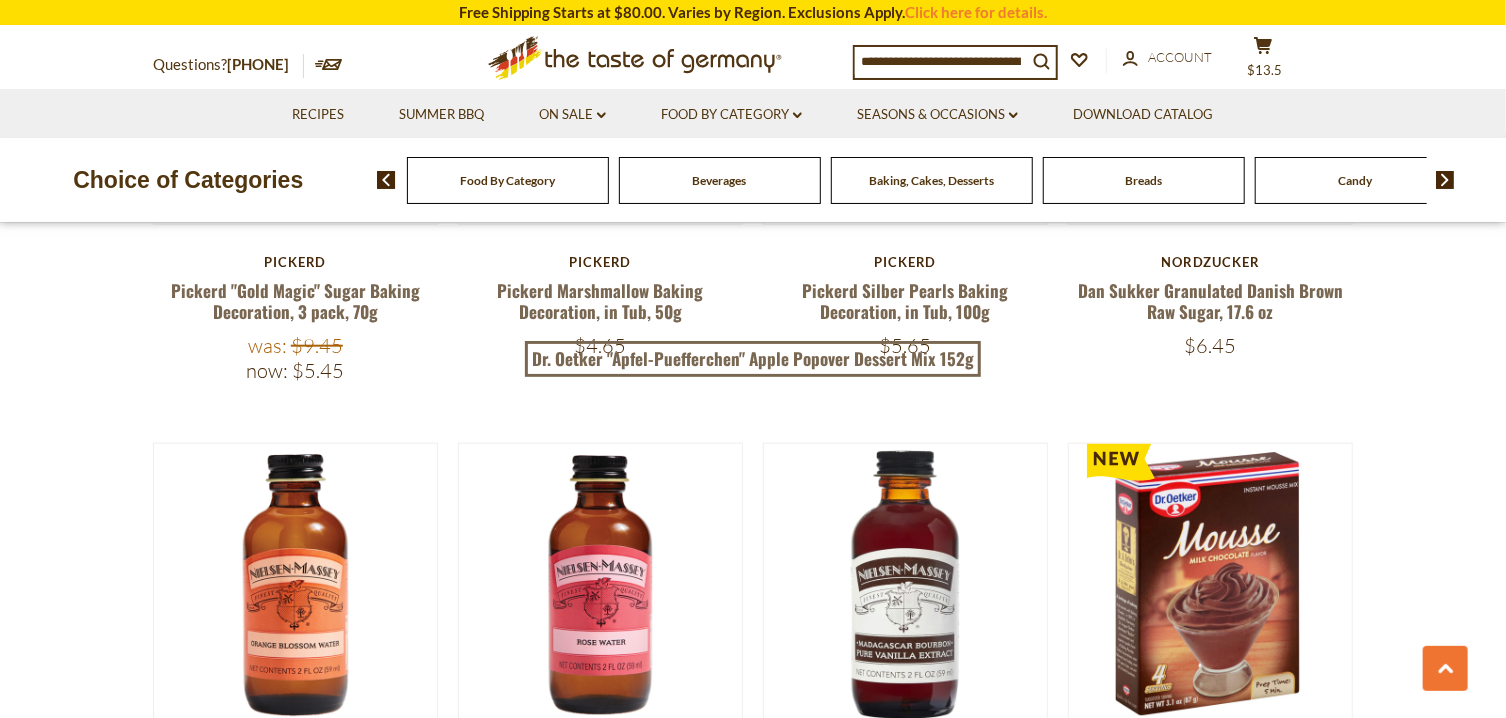 click on "Food By Category
dropdown_arrow
All Food By Category
Featured Products
Taste of Germany Collections
Beverages
Baking, Cakes, Desserts
Breads
Candy
Cereal
Cookies
Coffee, Cocoa & Tea
Chocolate & Marzipan
Cheese & Dairy
Condiments, Seasonings
Fish
Jams and Honey
Kosher
Pasta and Potato
Pickled Vegetables
Plant-Based
Salad Dressings & Dips
Savory Snacks
Sausages" at bounding box center (731, 113) 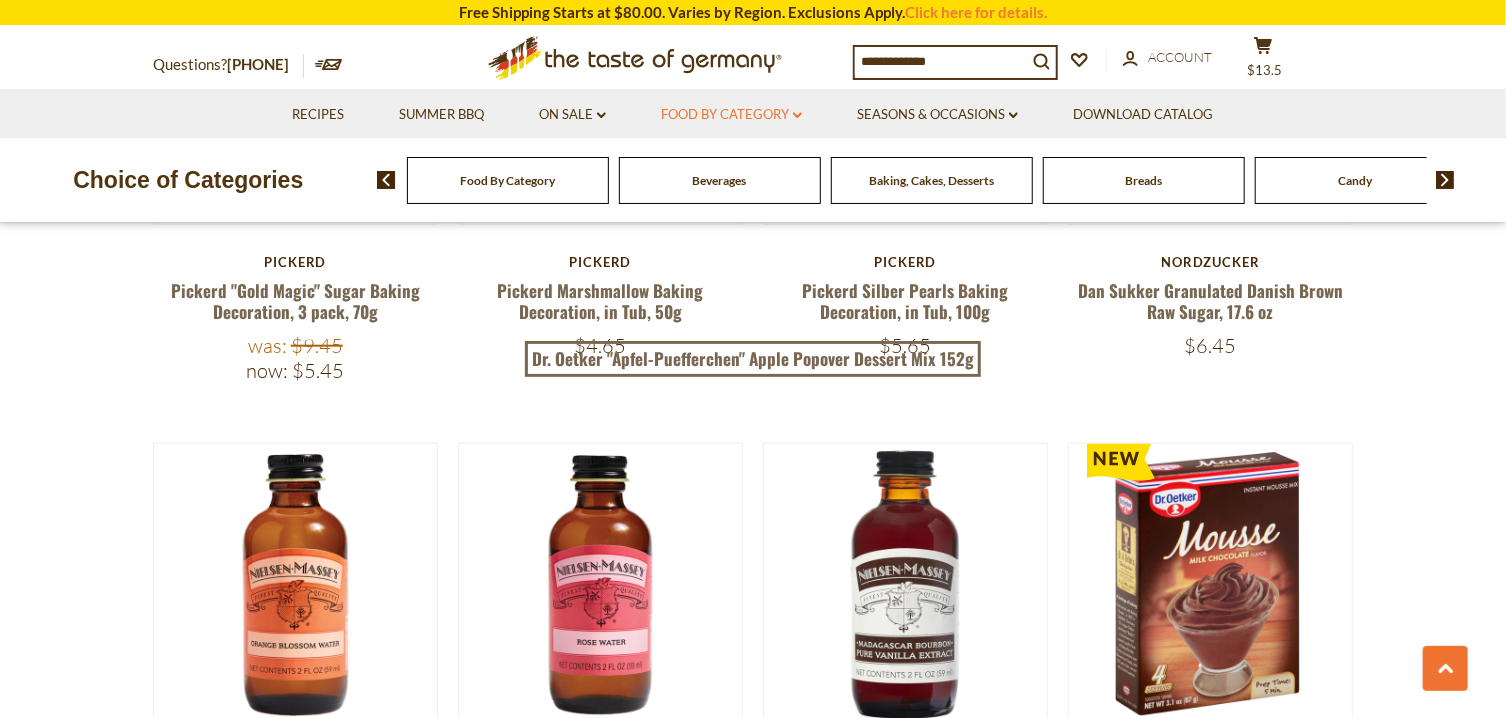 click on "Food By Category
dropdown_arrow" at bounding box center [731, 115] 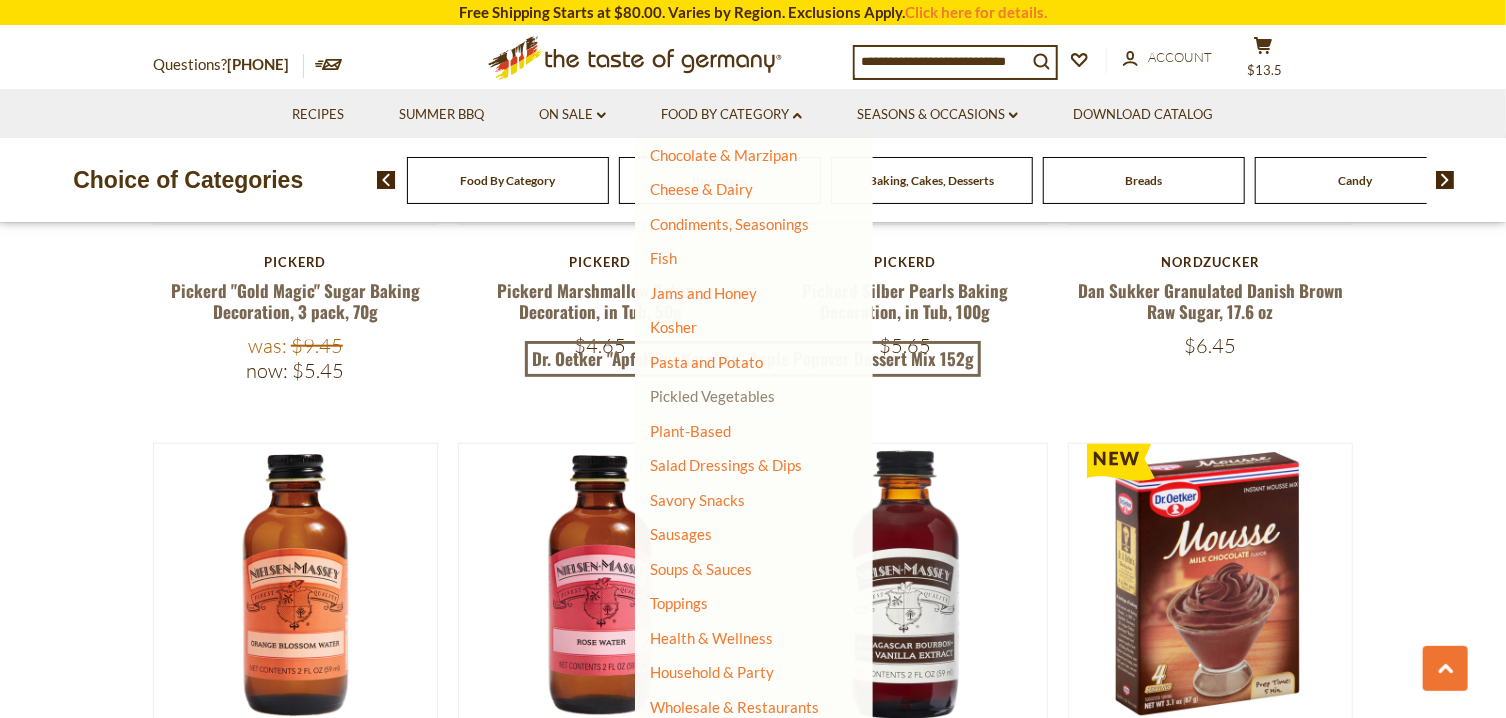 scroll, scrollTop: 360, scrollLeft: 0, axis: vertical 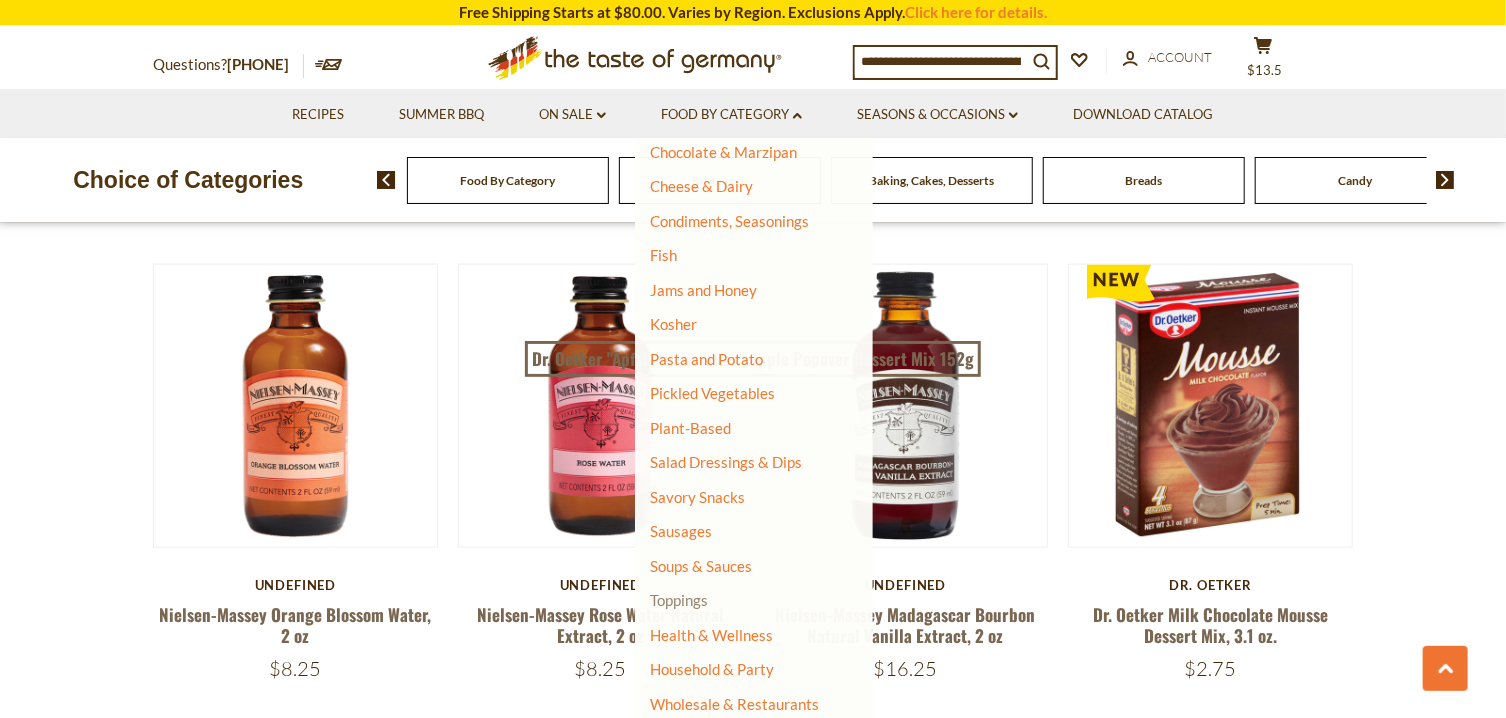 click on "Toppings" at bounding box center (679, 600) 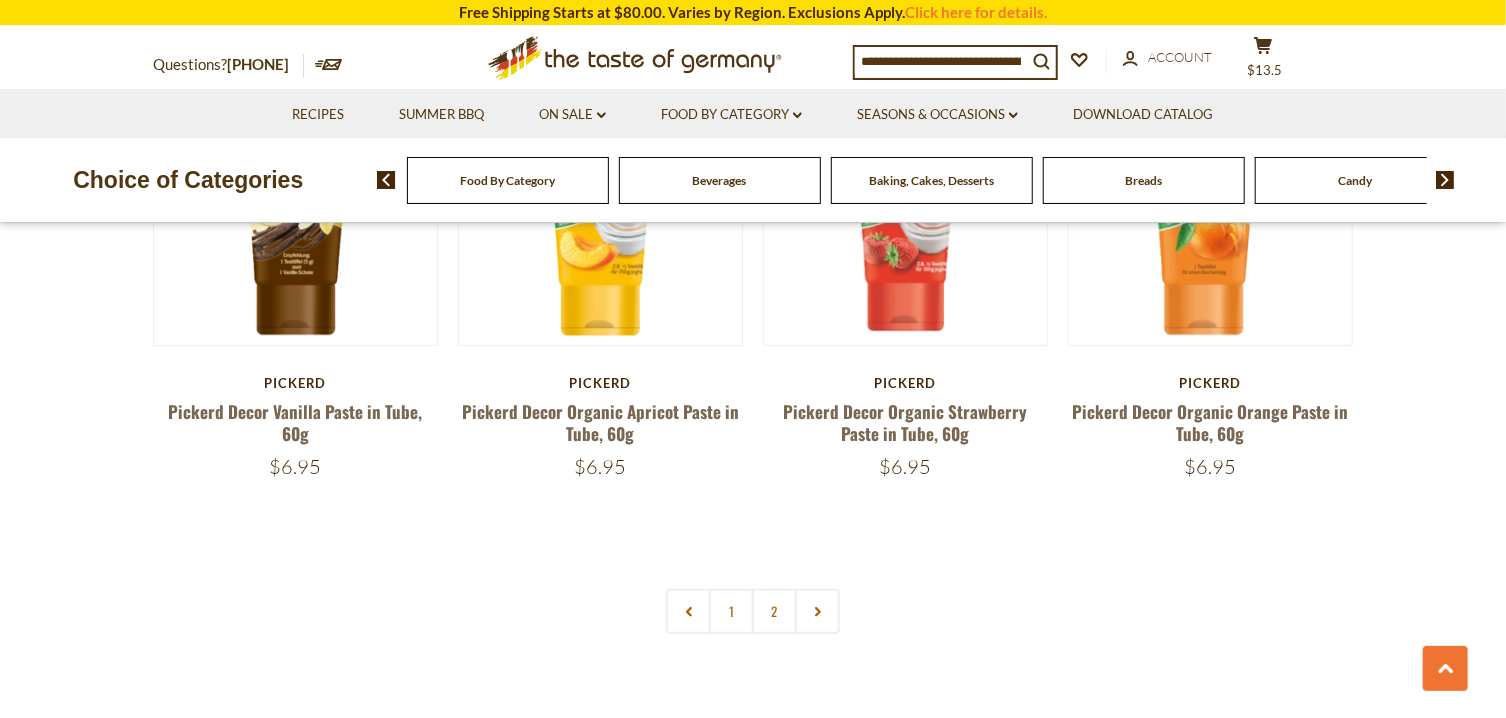 scroll, scrollTop: 4288, scrollLeft: 0, axis: vertical 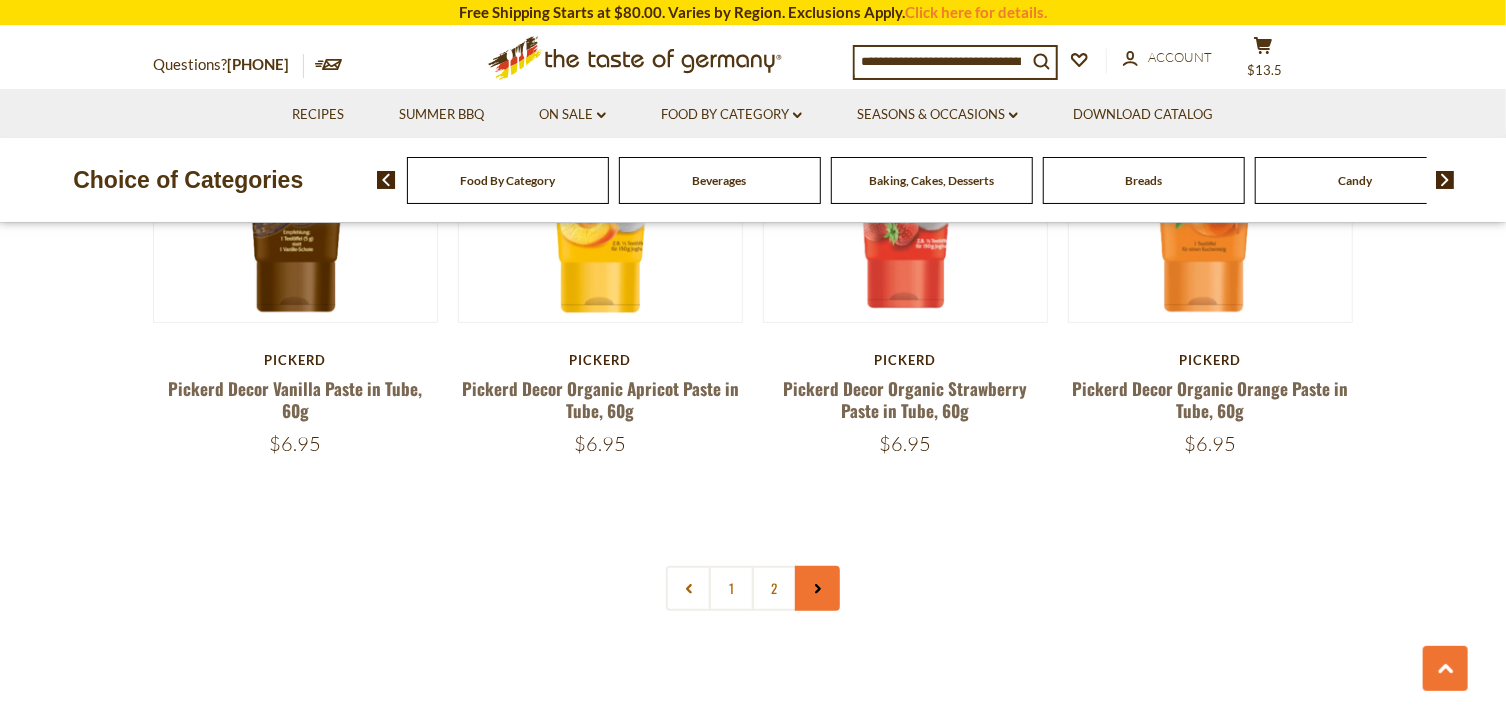 click at bounding box center [817, 588] 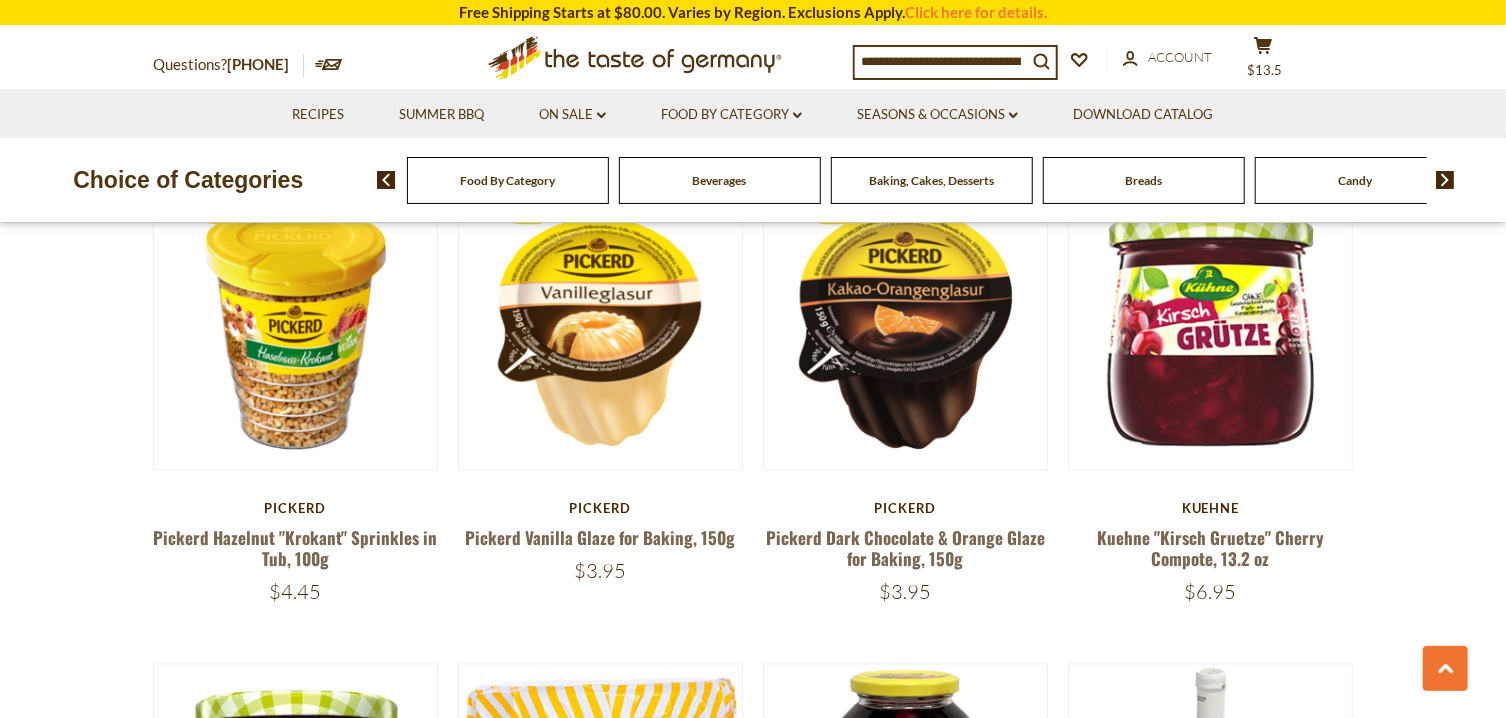 scroll, scrollTop: 1965, scrollLeft: 0, axis: vertical 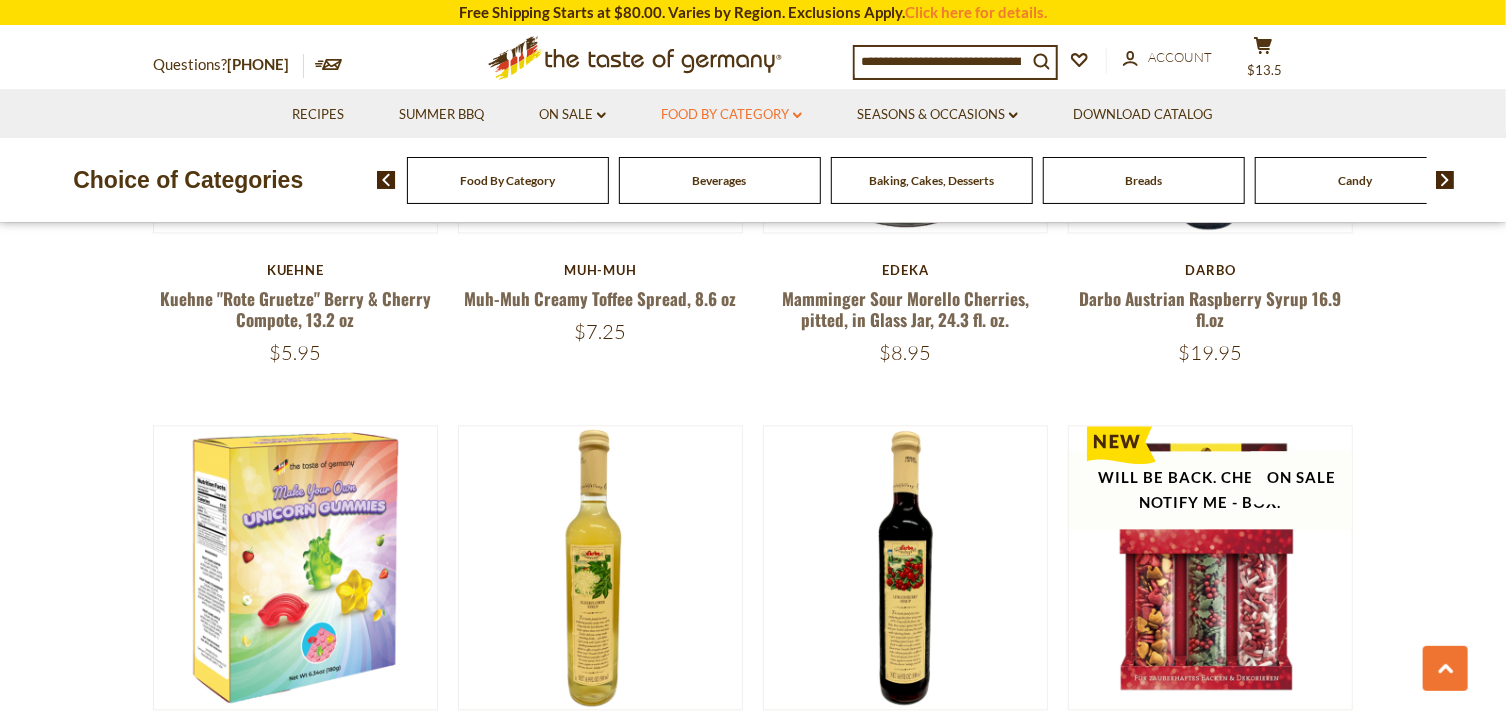 click on "Food By Category
dropdown_arrow" at bounding box center [731, 115] 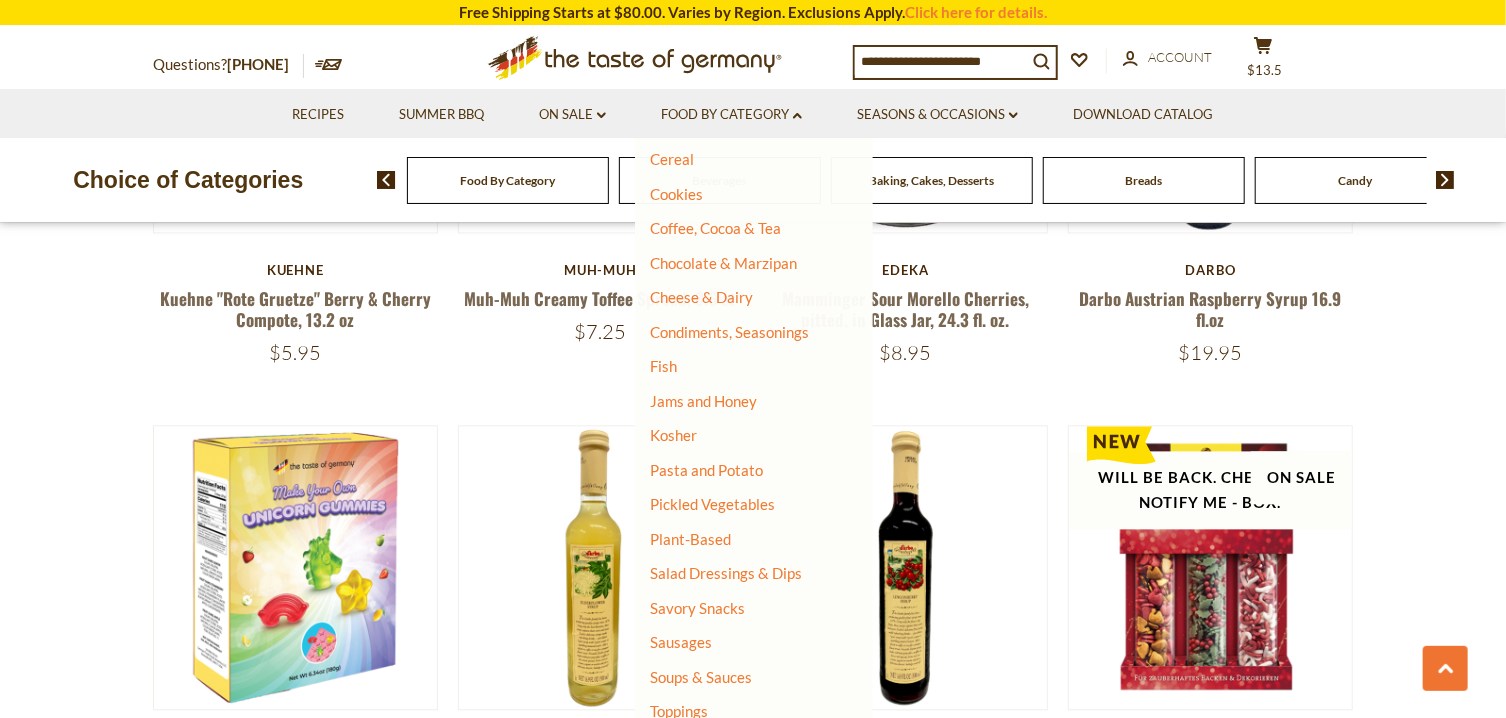 scroll, scrollTop: 360, scrollLeft: 0, axis: vertical 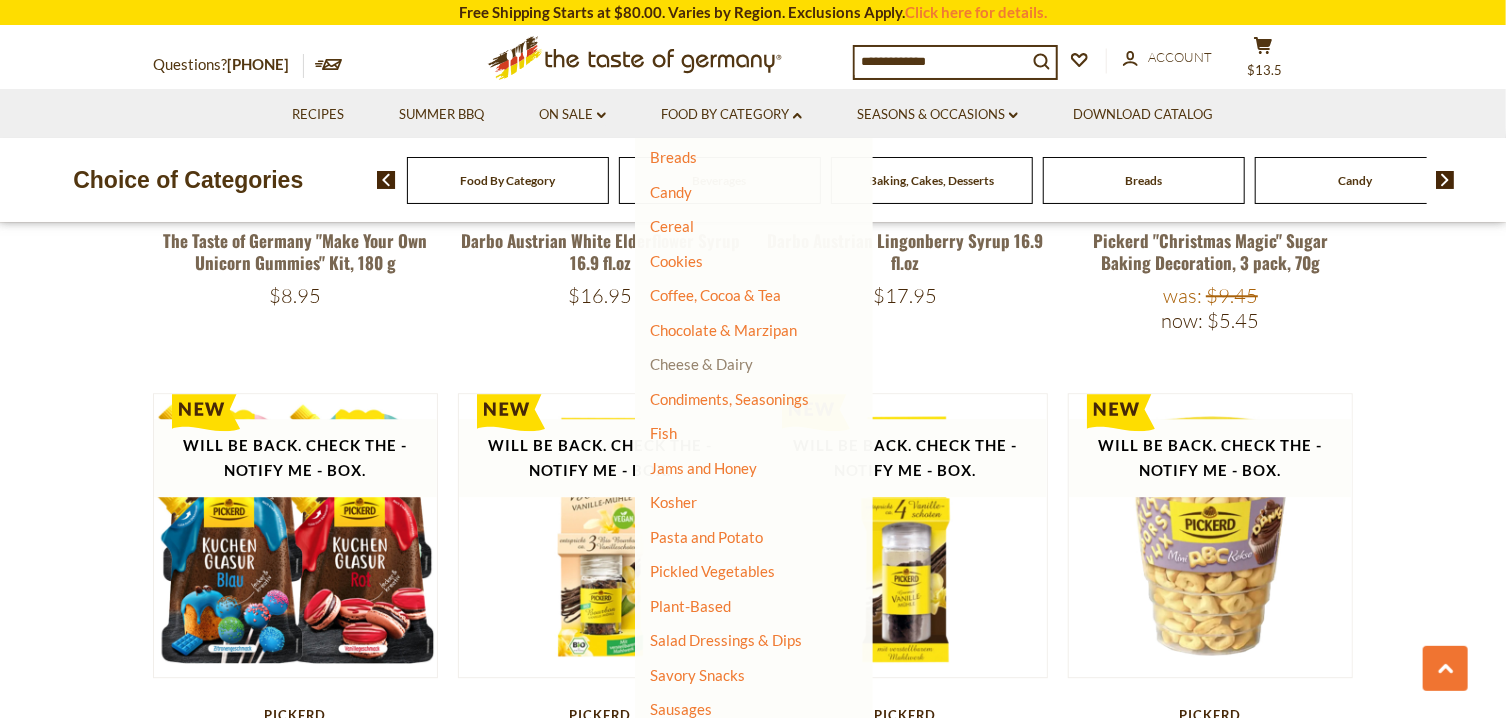 click on "Cheese & Dairy" at bounding box center [701, 364] 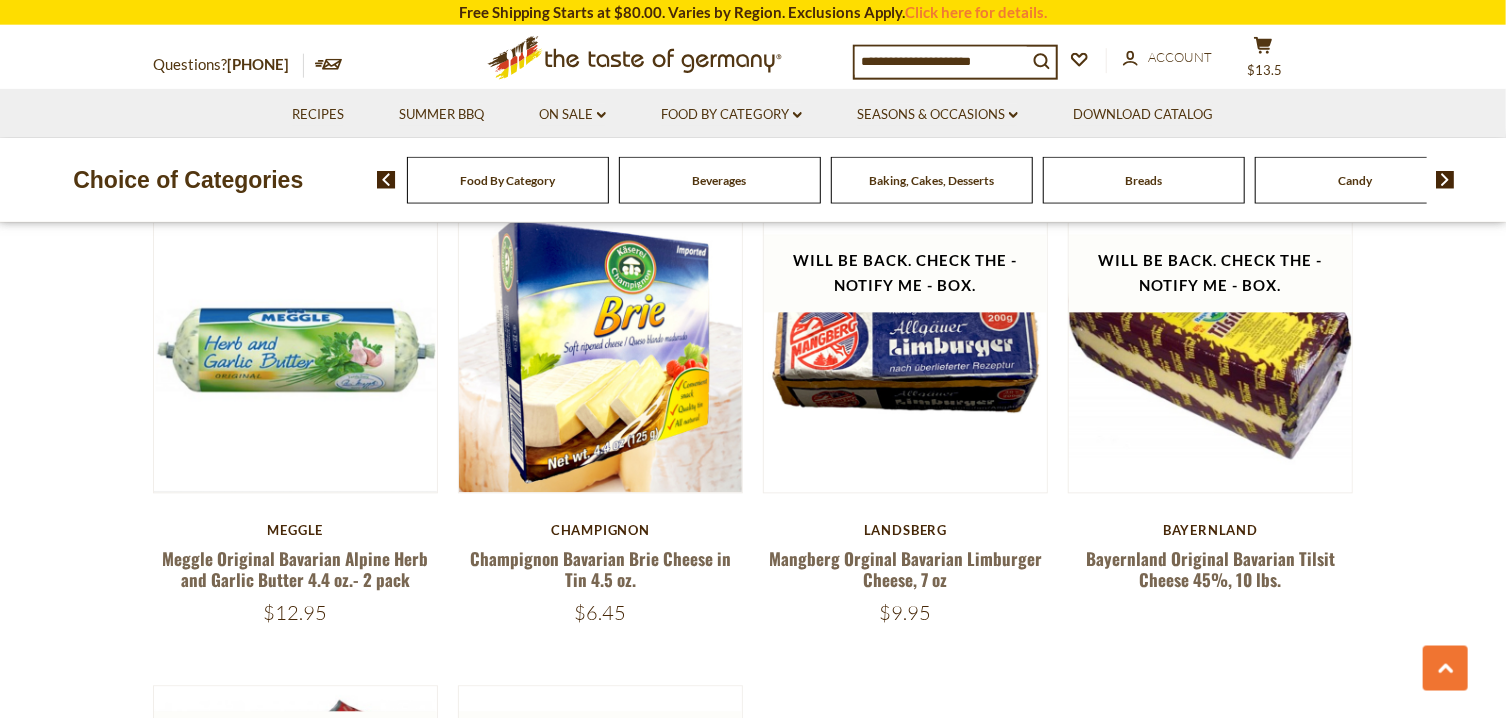scroll, scrollTop: 1965, scrollLeft: 0, axis: vertical 